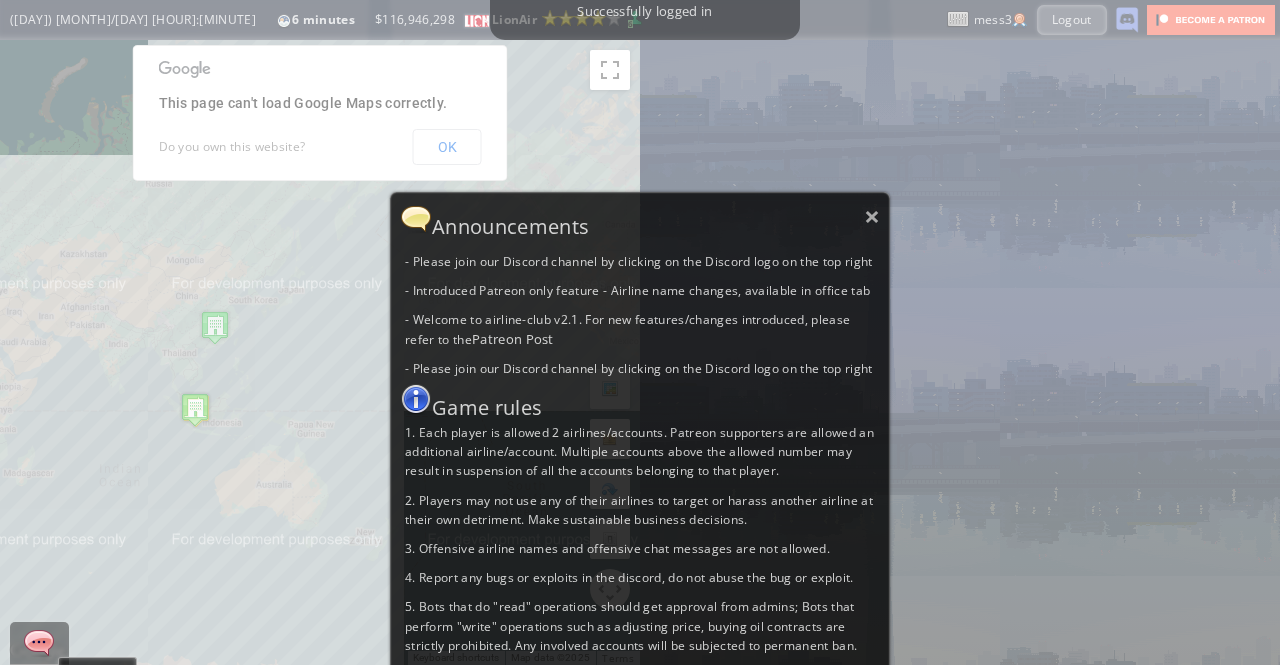 scroll, scrollTop: 0, scrollLeft: 0, axis: both 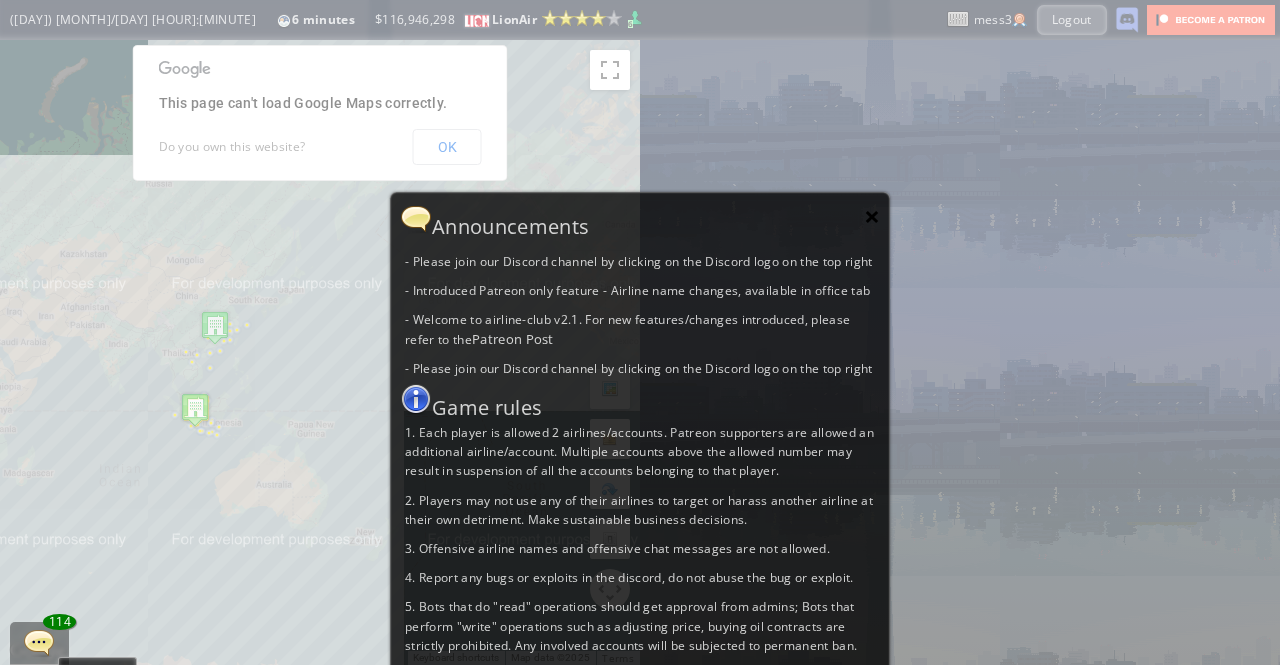 click on "×" at bounding box center (872, 216) 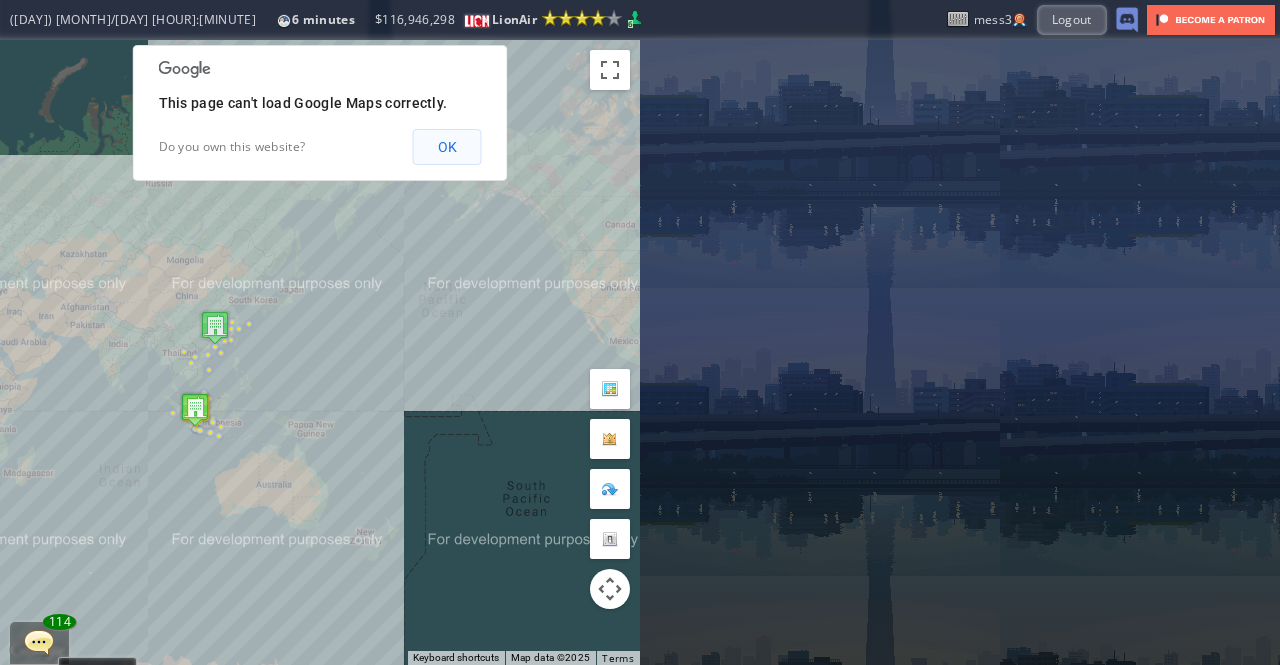 click on "OK" at bounding box center (447, 147) 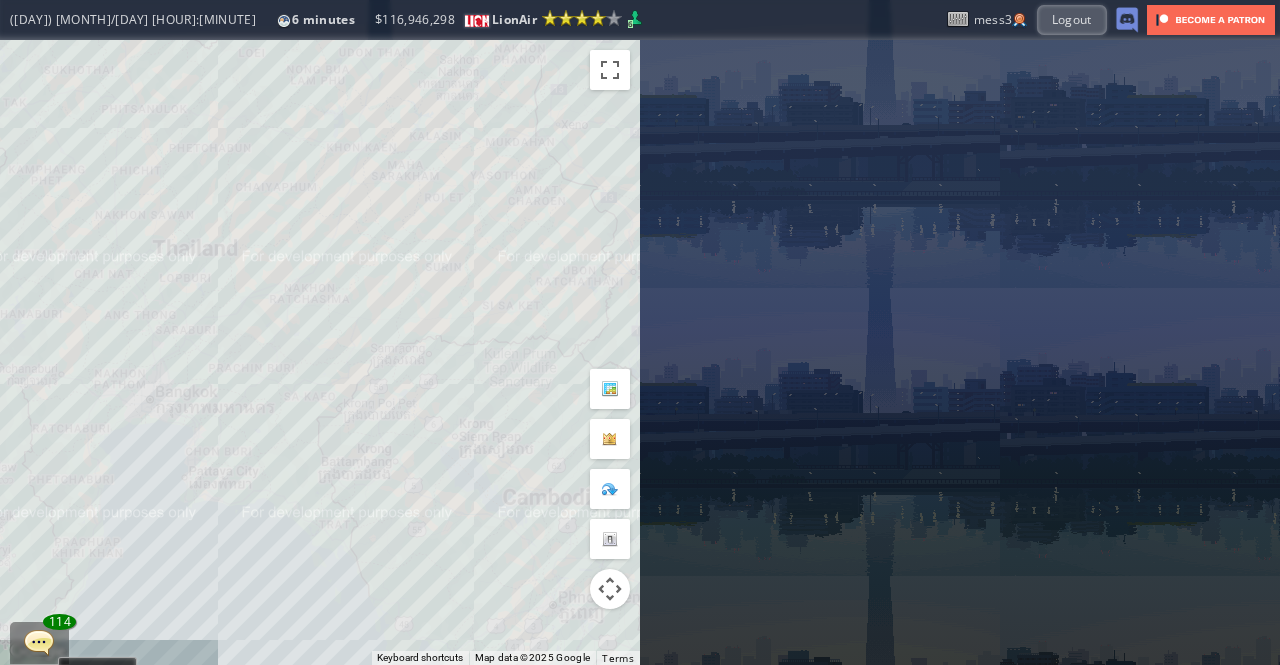 click on "To navigate, press the arrow keys." at bounding box center [320, 352] 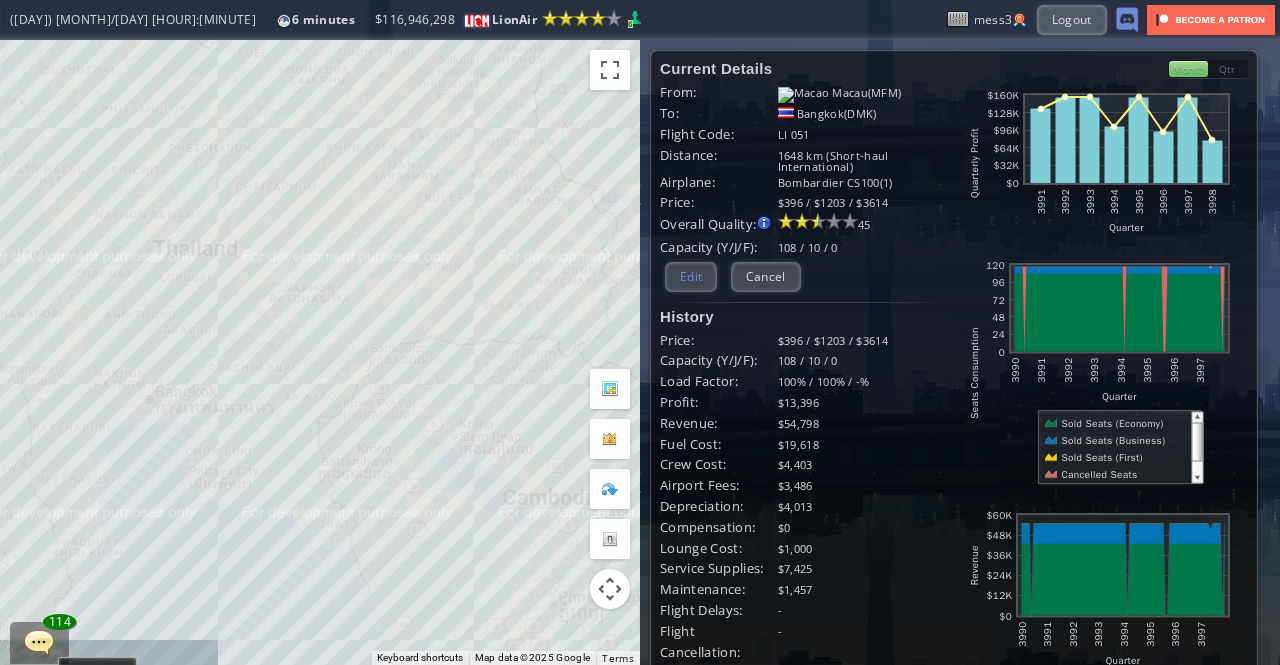 click on "Edit" at bounding box center [691, 276] 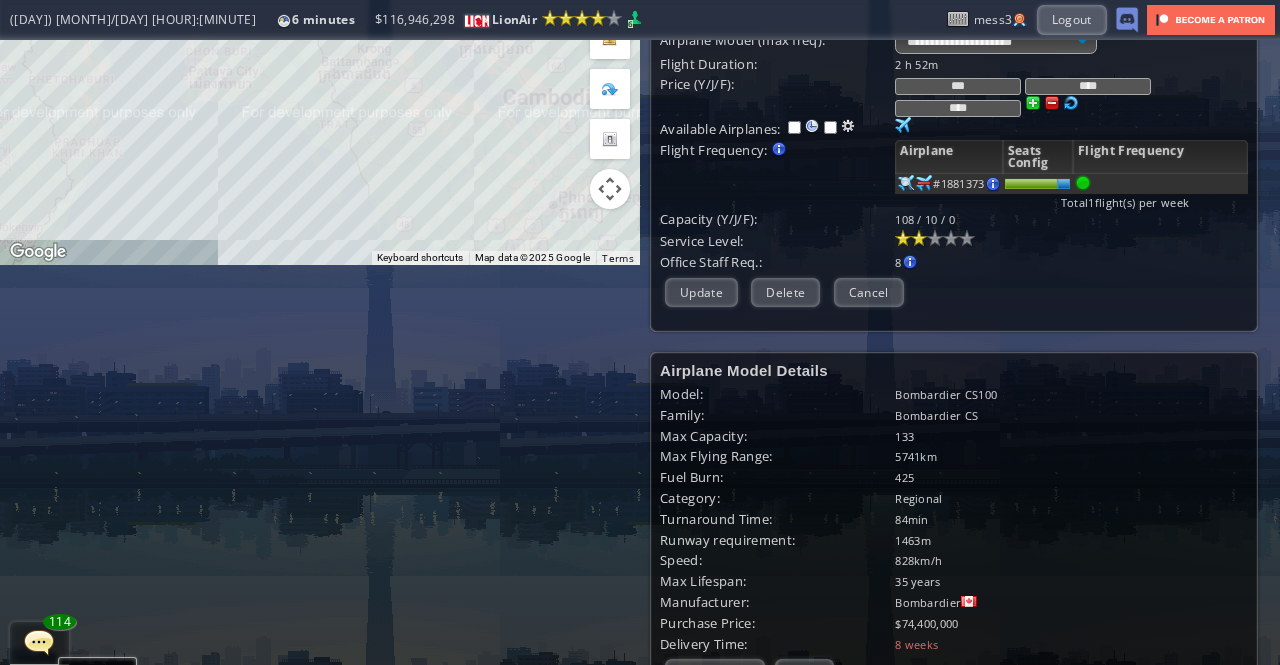 scroll, scrollTop: 504, scrollLeft: 0, axis: vertical 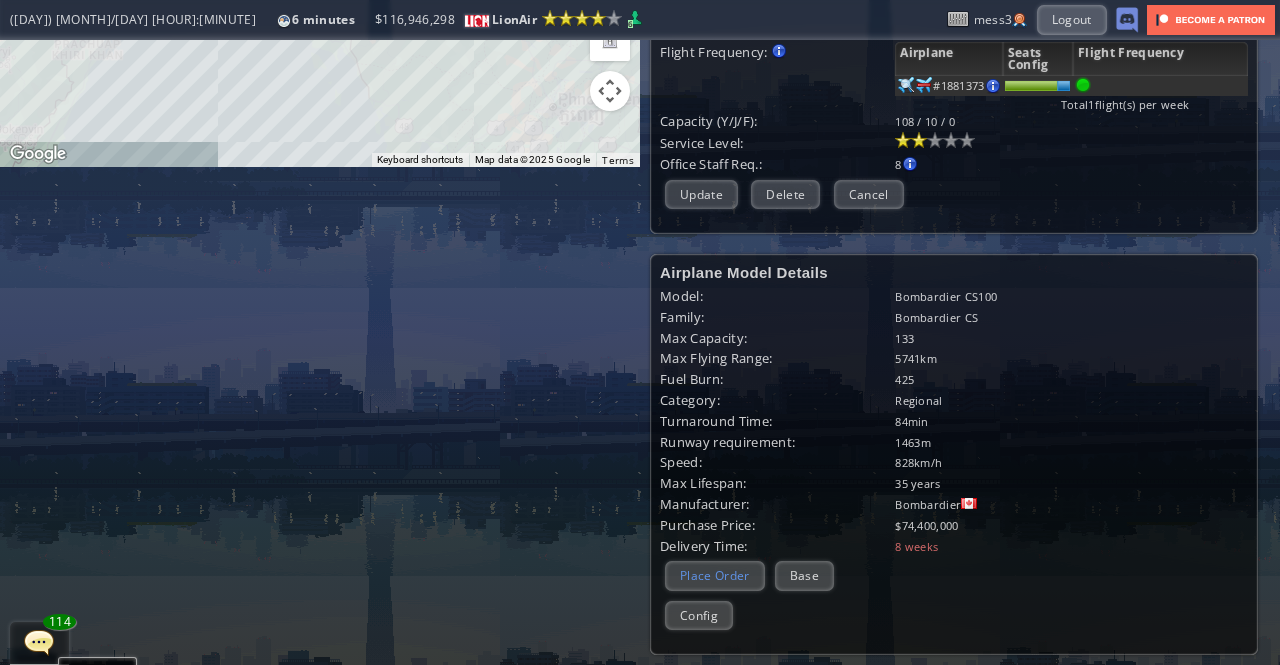 click on "Place Order" at bounding box center [715, 575] 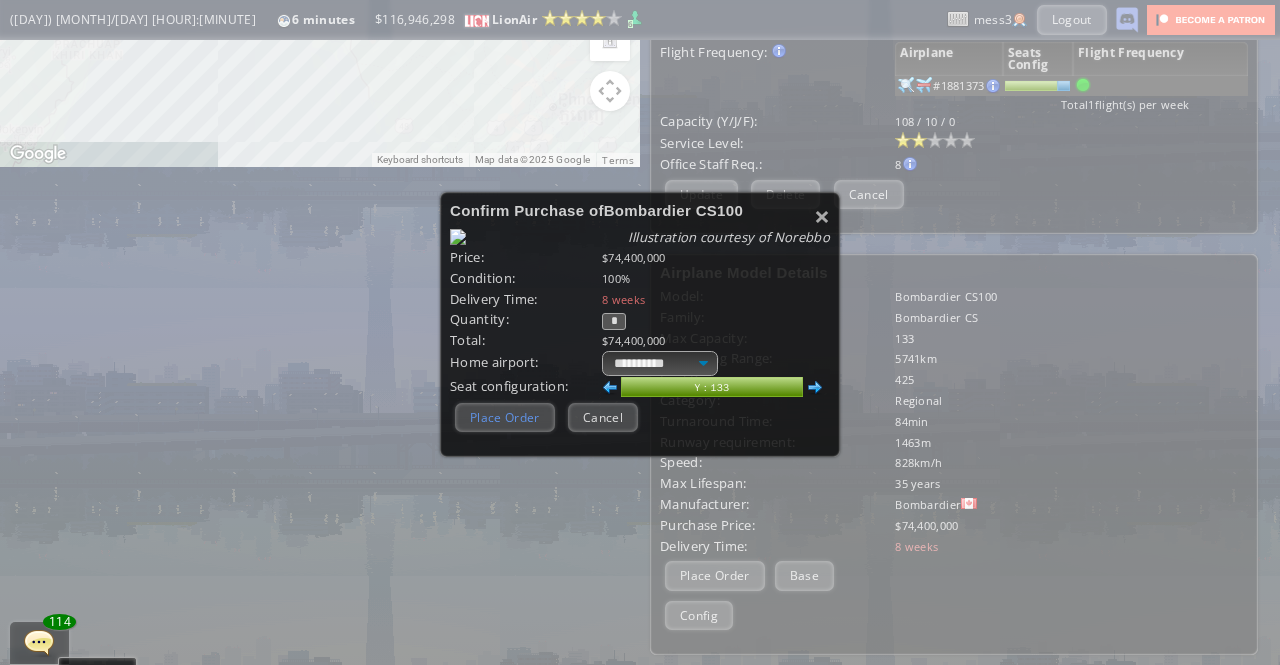 click on "Place Order" at bounding box center [505, 417] 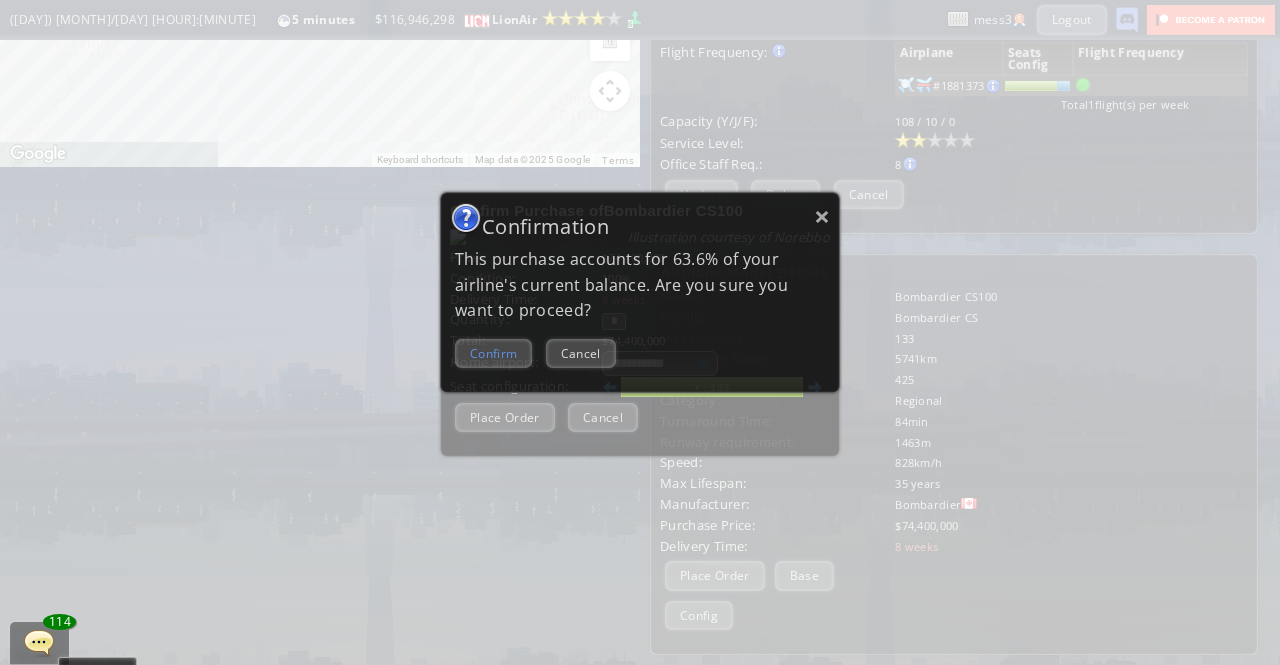 click on "Confirm" at bounding box center (493, 353) 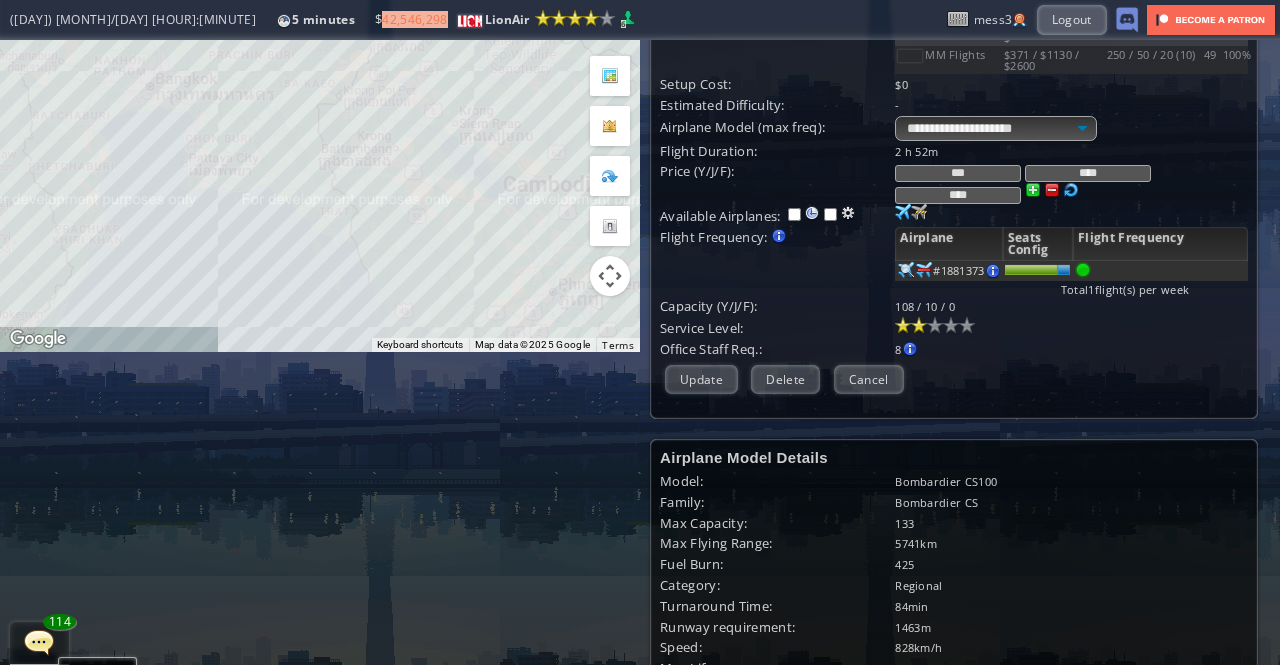 scroll, scrollTop: 104, scrollLeft: 0, axis: vertical 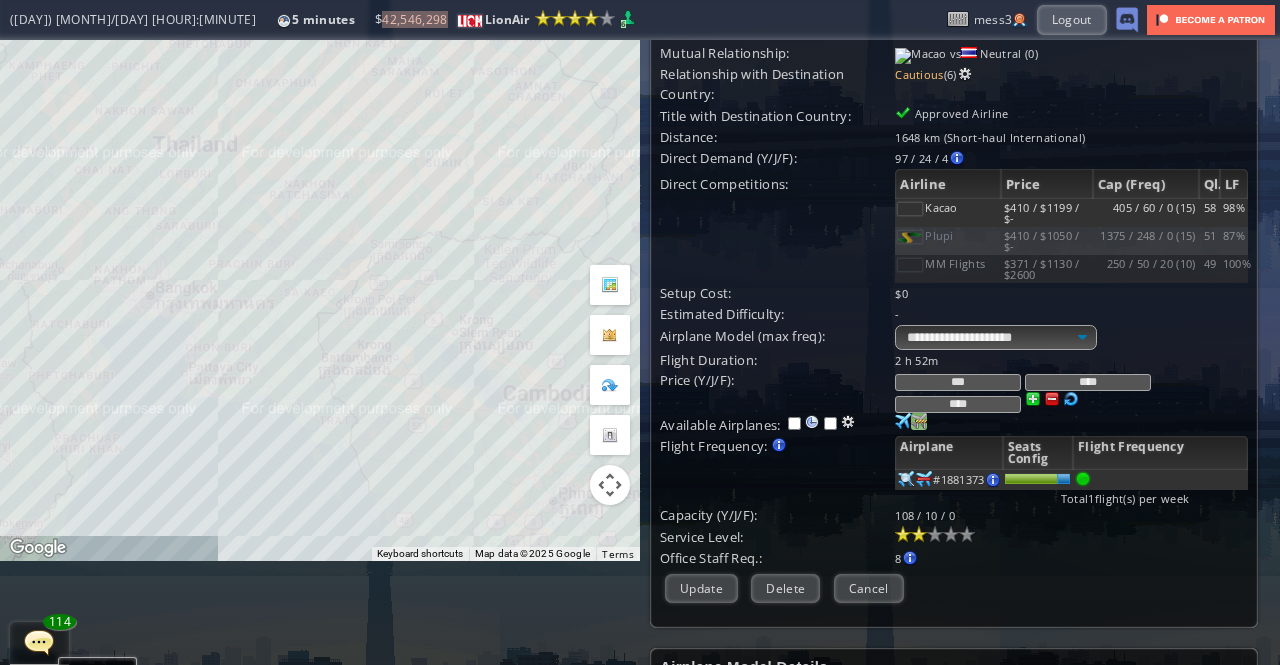 click at bounding box center [903, 421] 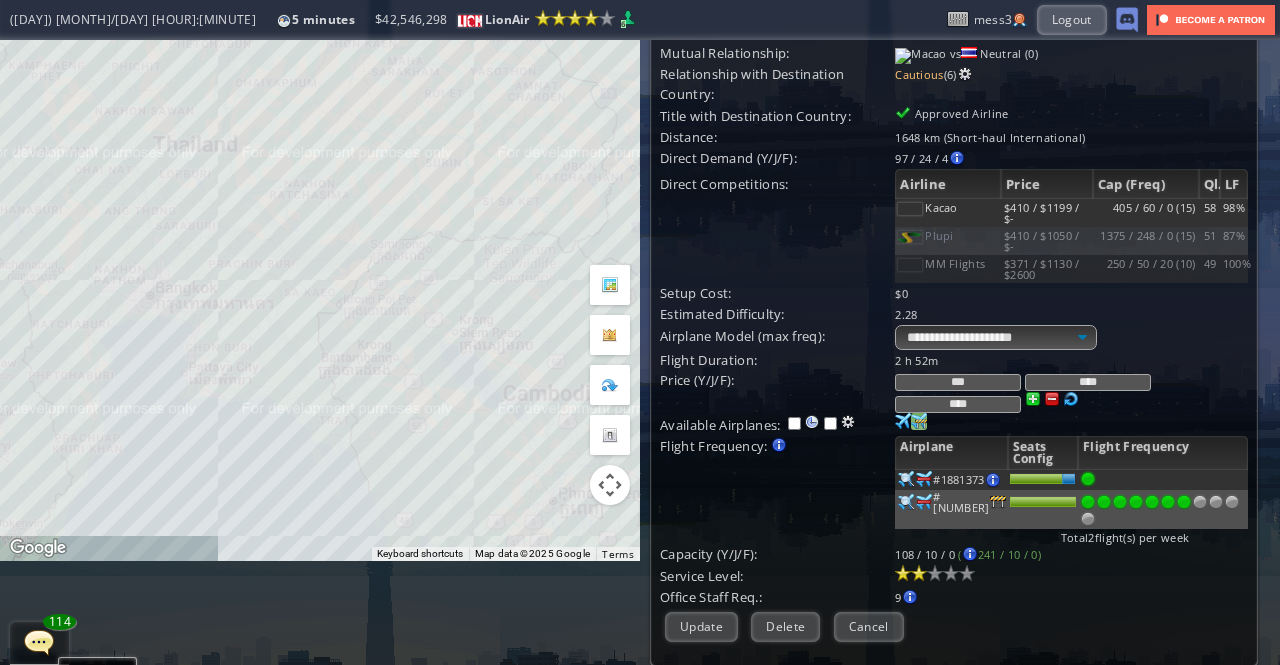 click at bounding box center [1184, 502] 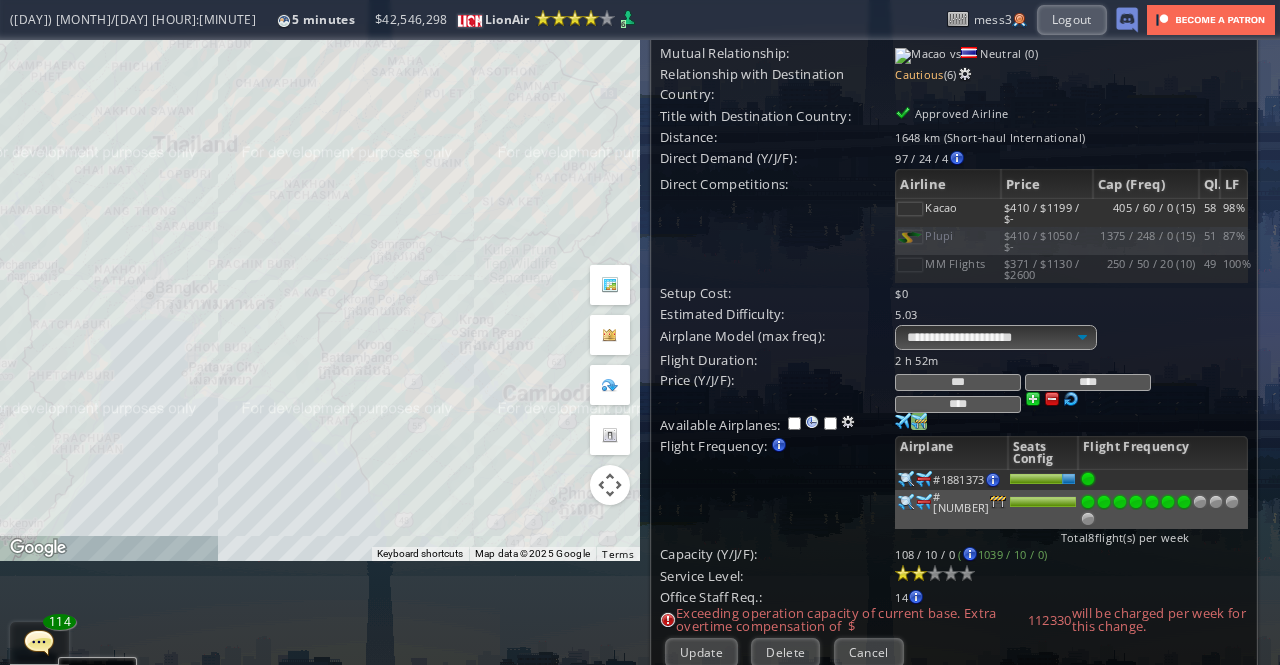click at bounding box center [1184, 502] 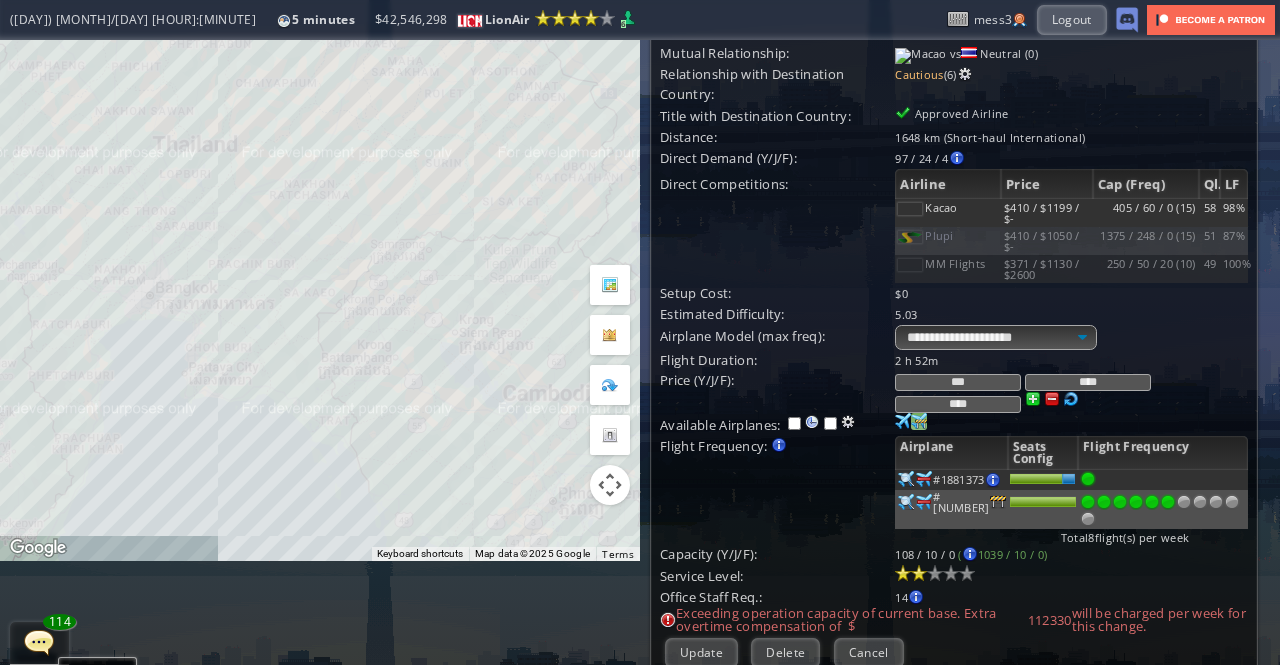 click at bounding box center (1168, 502) 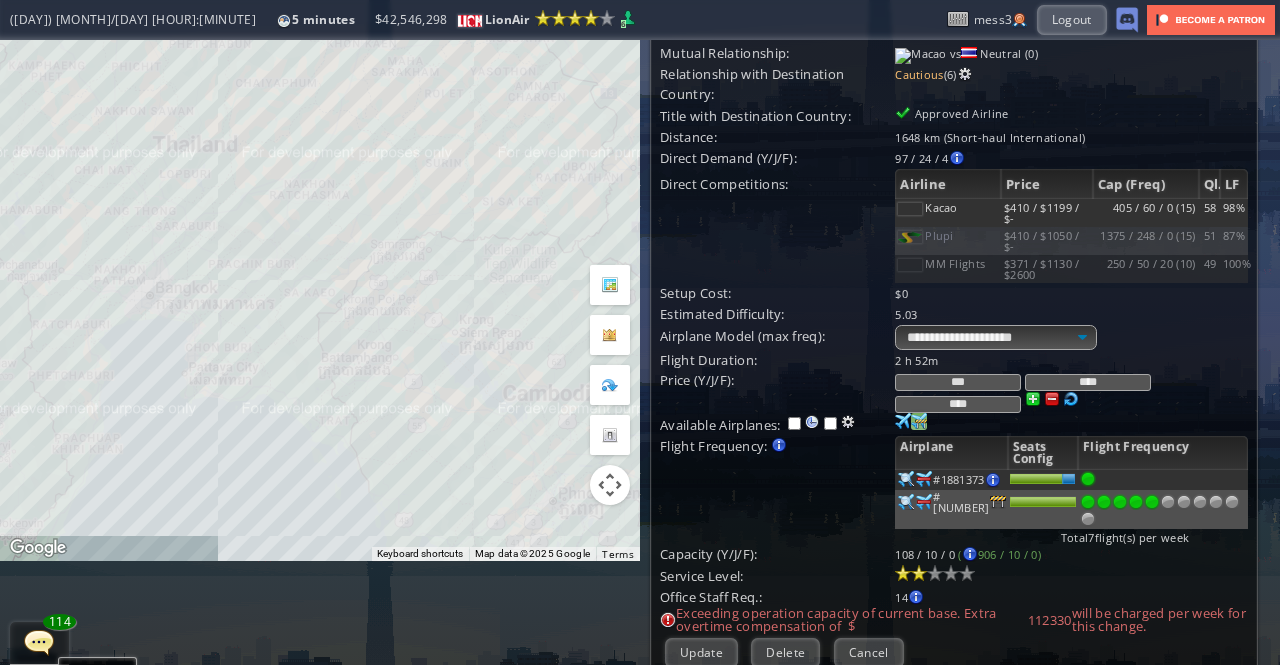 click at bounding box center [1152, 502] 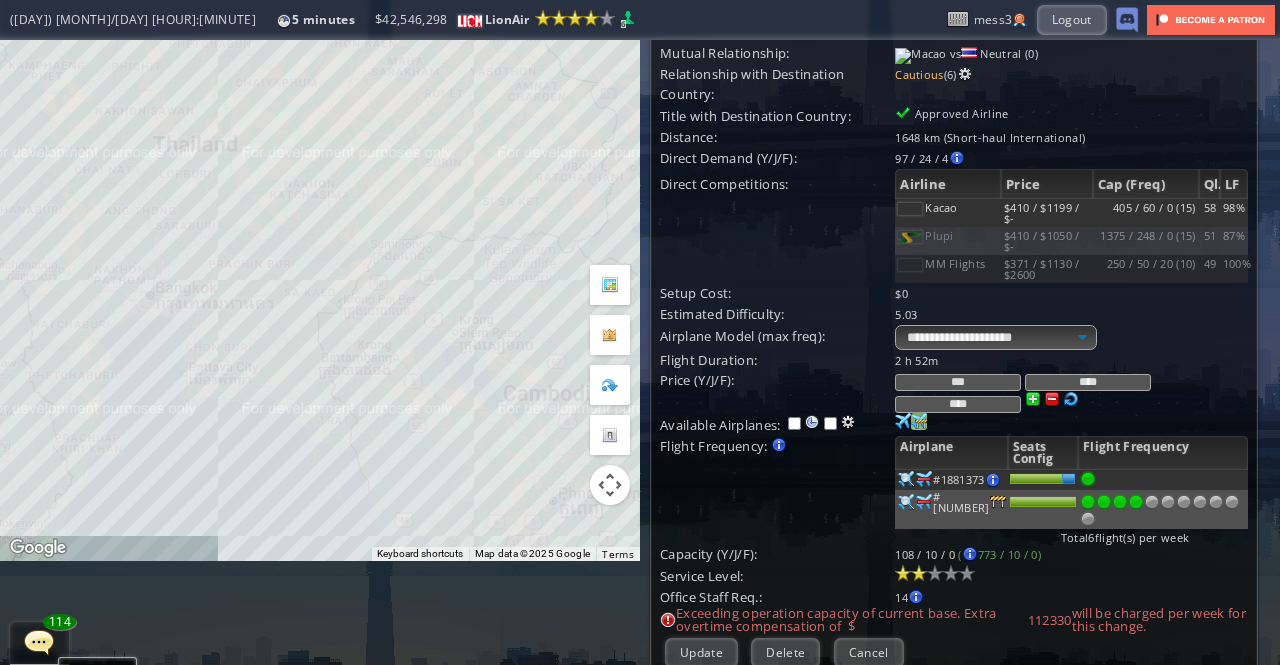 click at bounding box center [1136, 502] 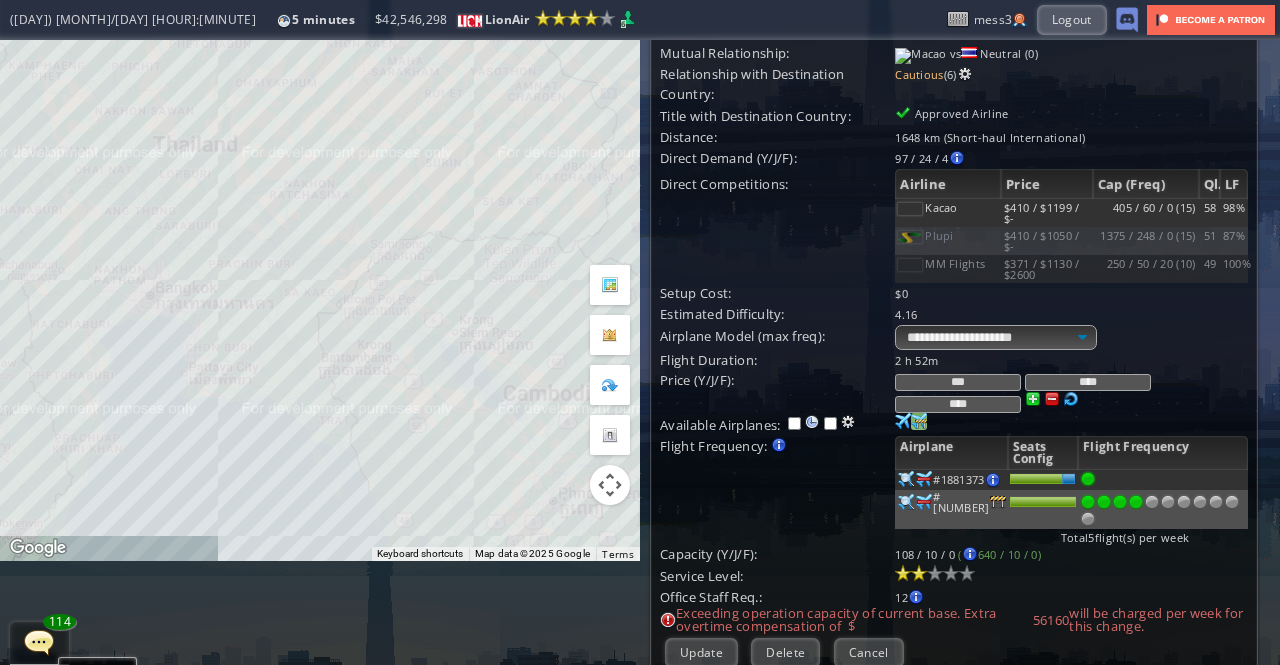 click at bounding box center [1136, 502] 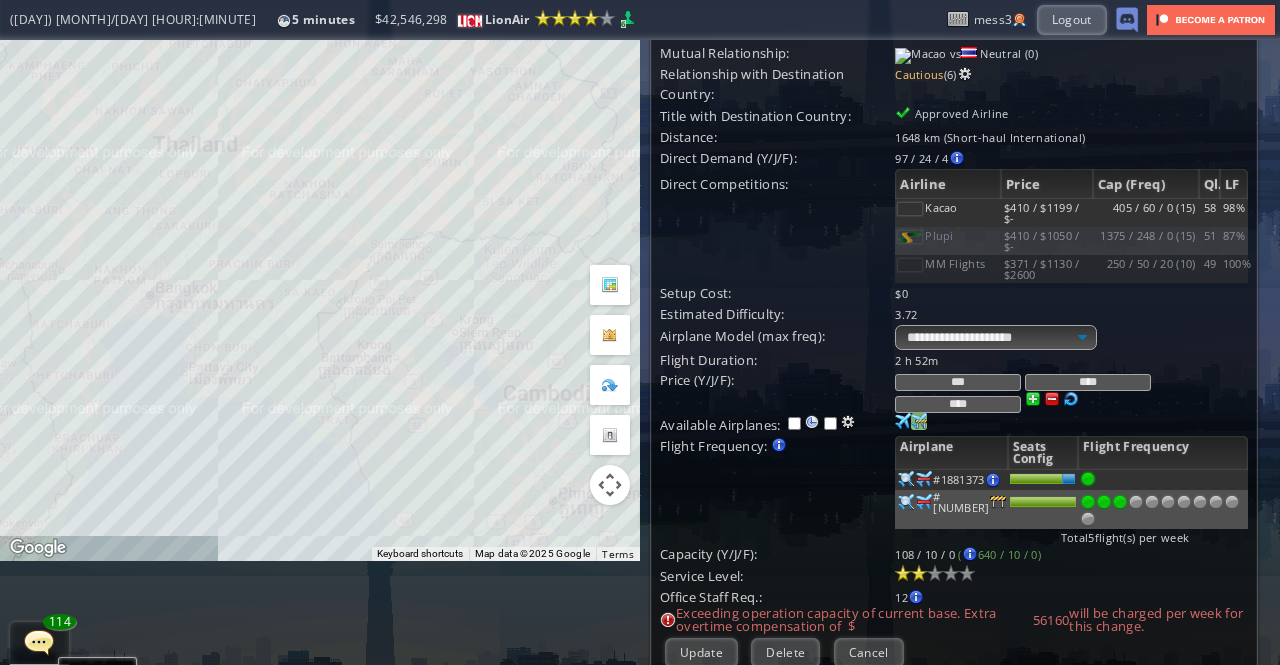 click at bounding box center [1120, 502] 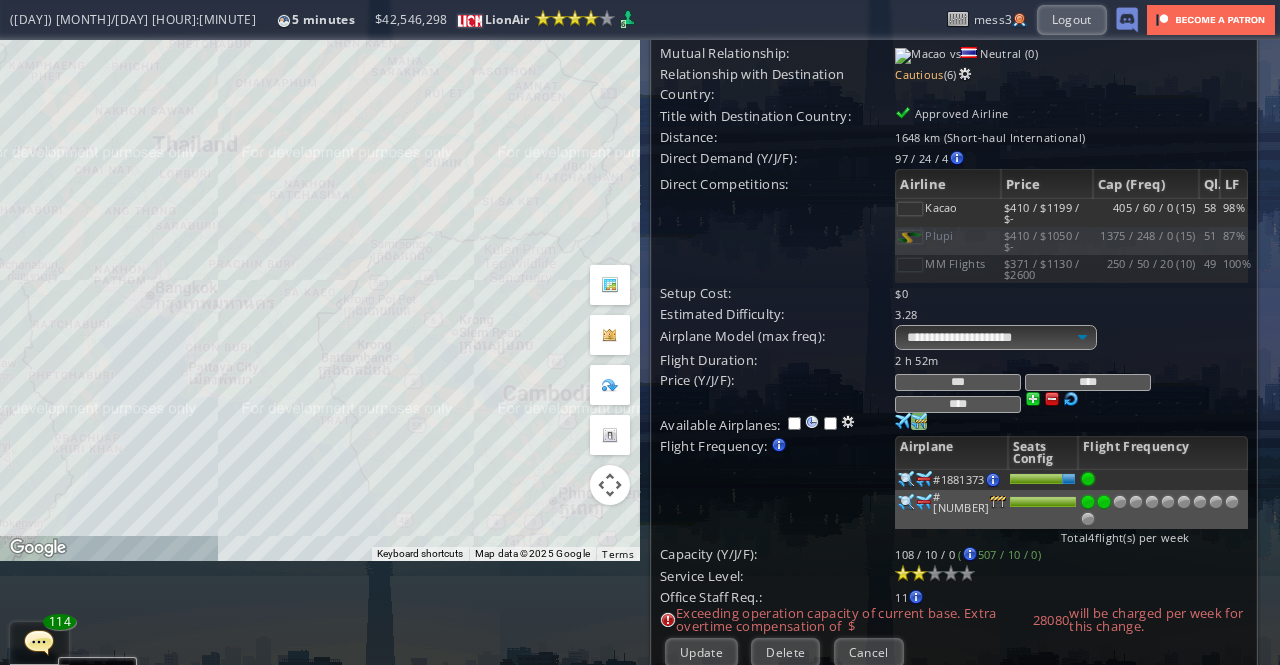click at bounding box center [1104, 502] 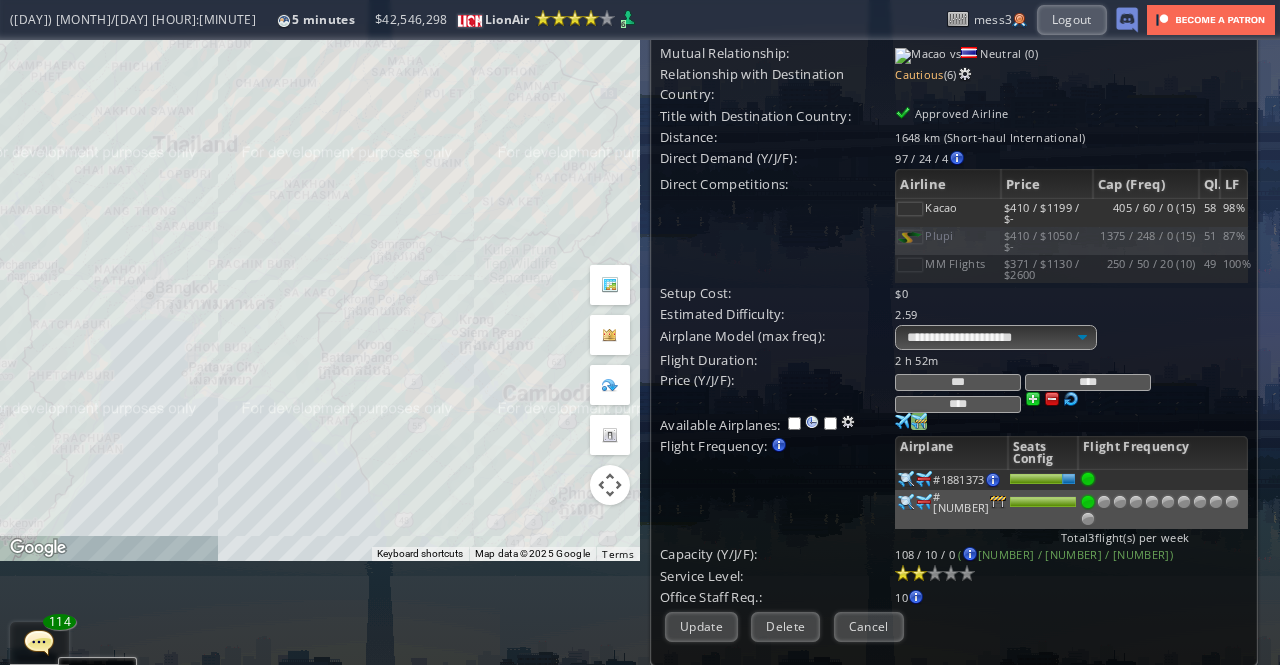 click at bounding box center [1088, 479] 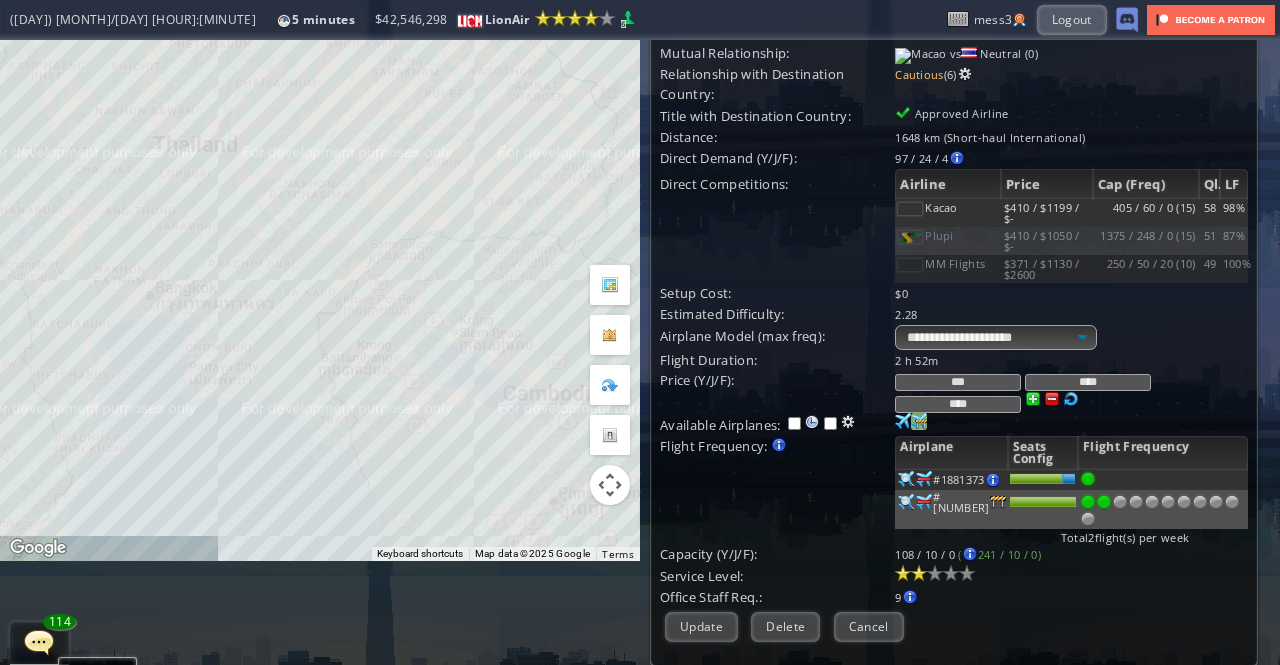 click at bounding box center [1104, 502] 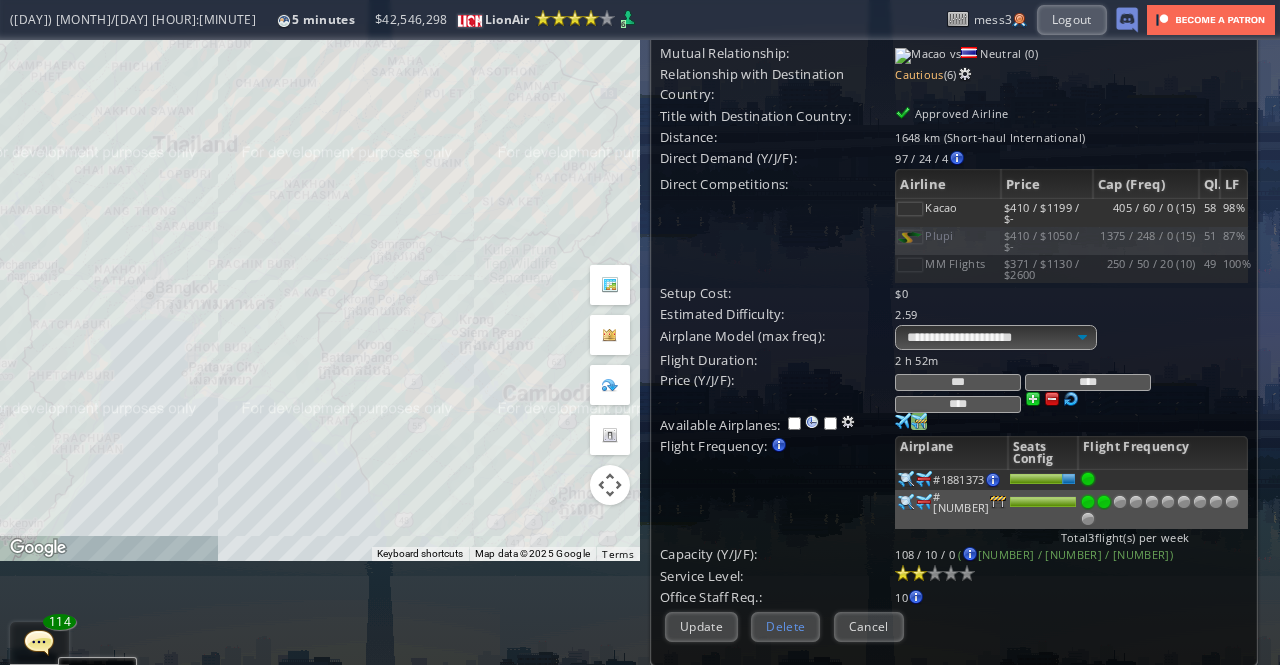 click on "Delete" at bounding box center (785, 626) 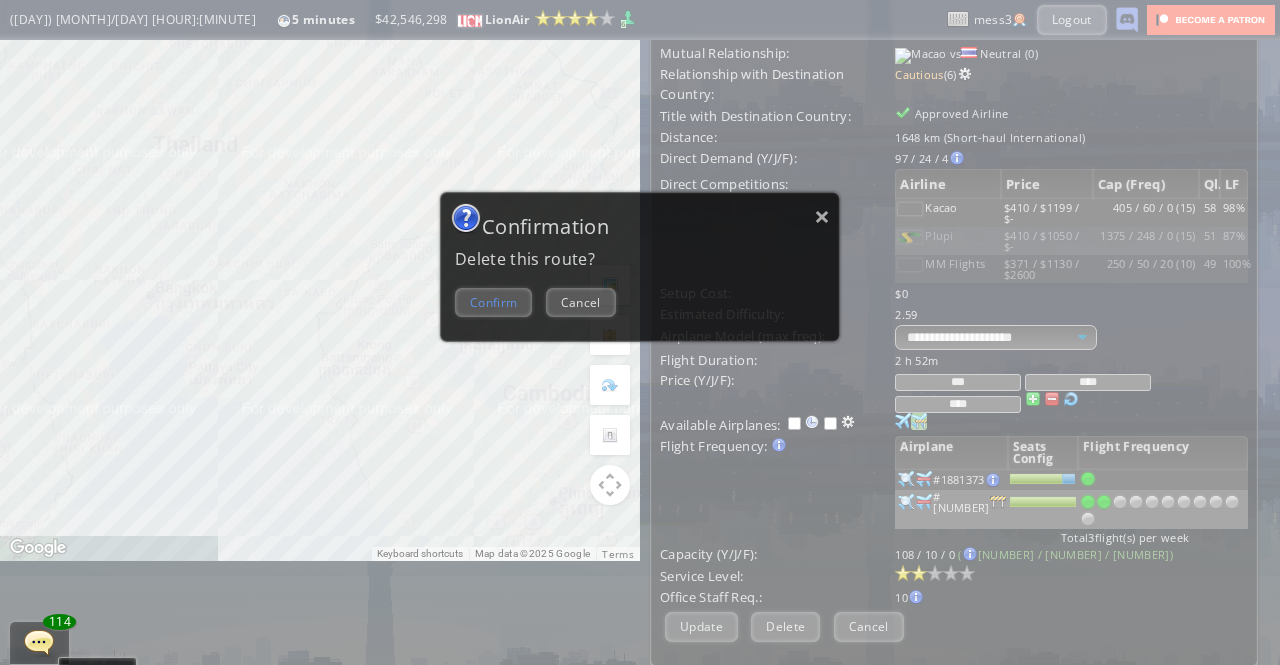 click on "Confirm" at bounding box center (493, 302) 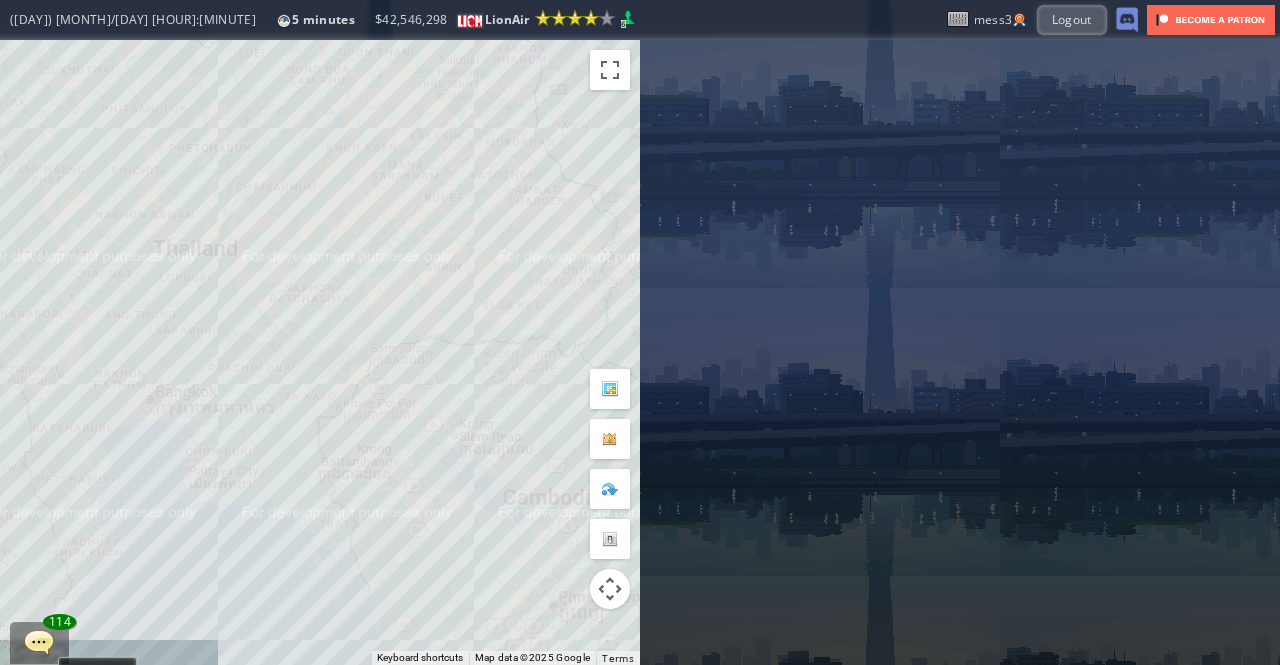 scroll, scrollTop: 0, scrollLeft: 0, axis: both 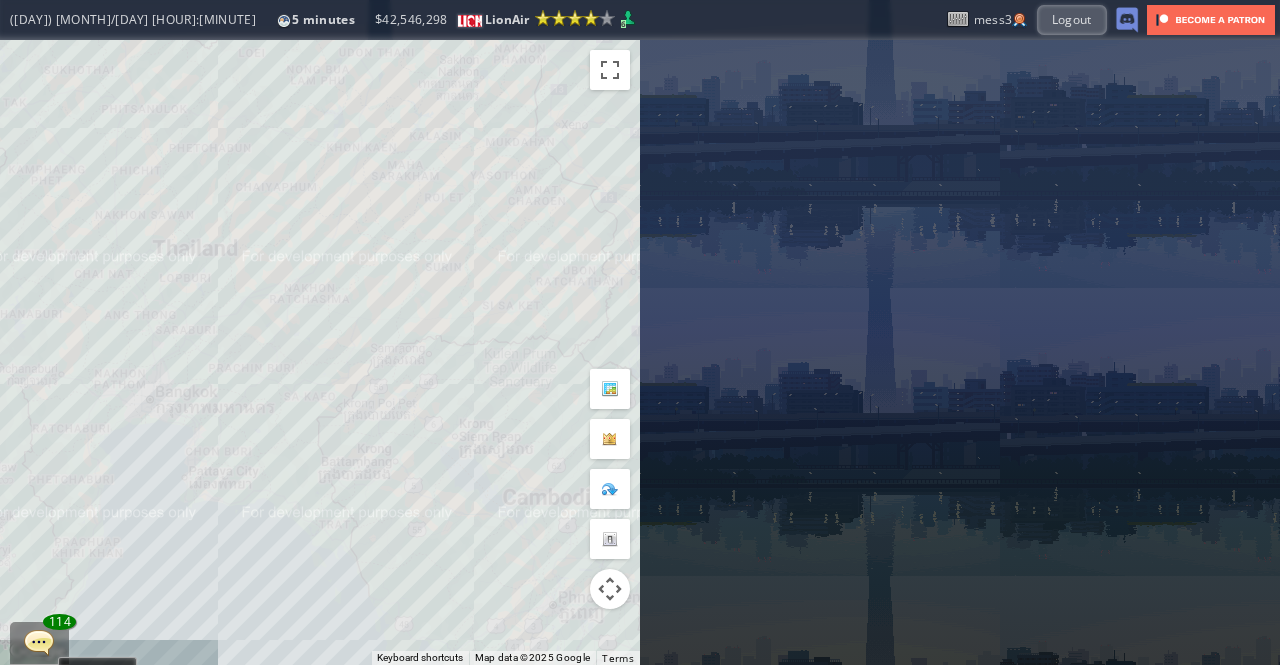 click on "To navigate, press the arrow keys." at bounding box center [320, 352] 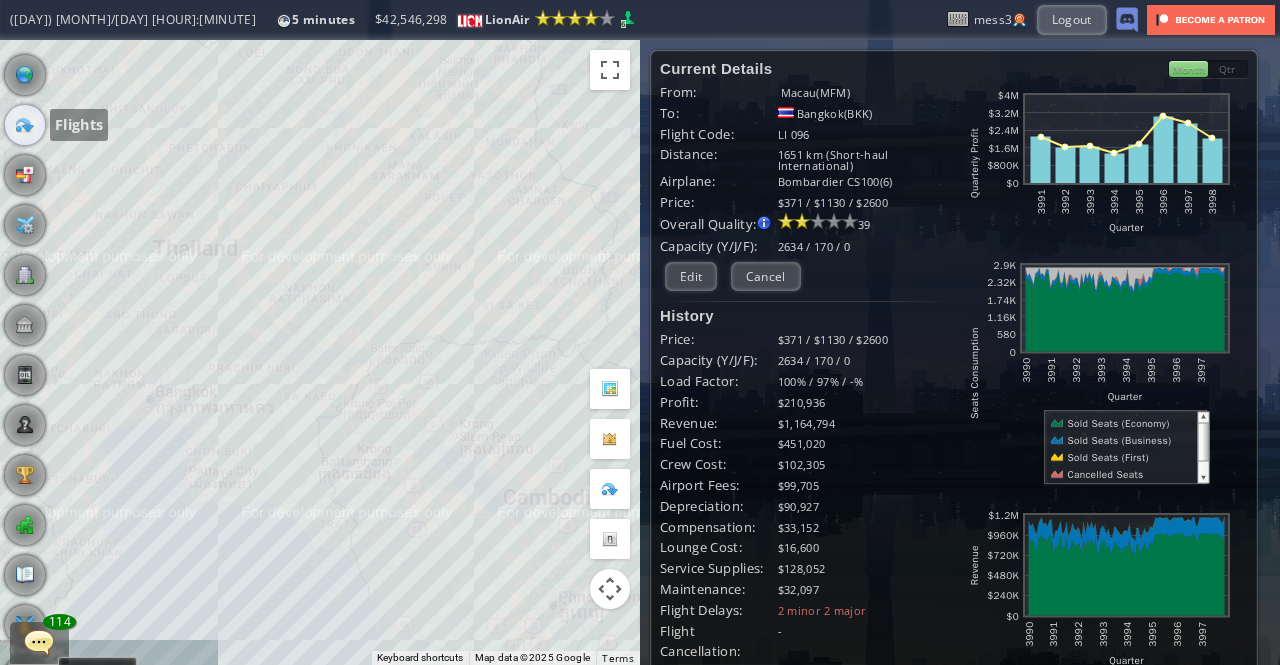 click at bounding box center [25, 125] 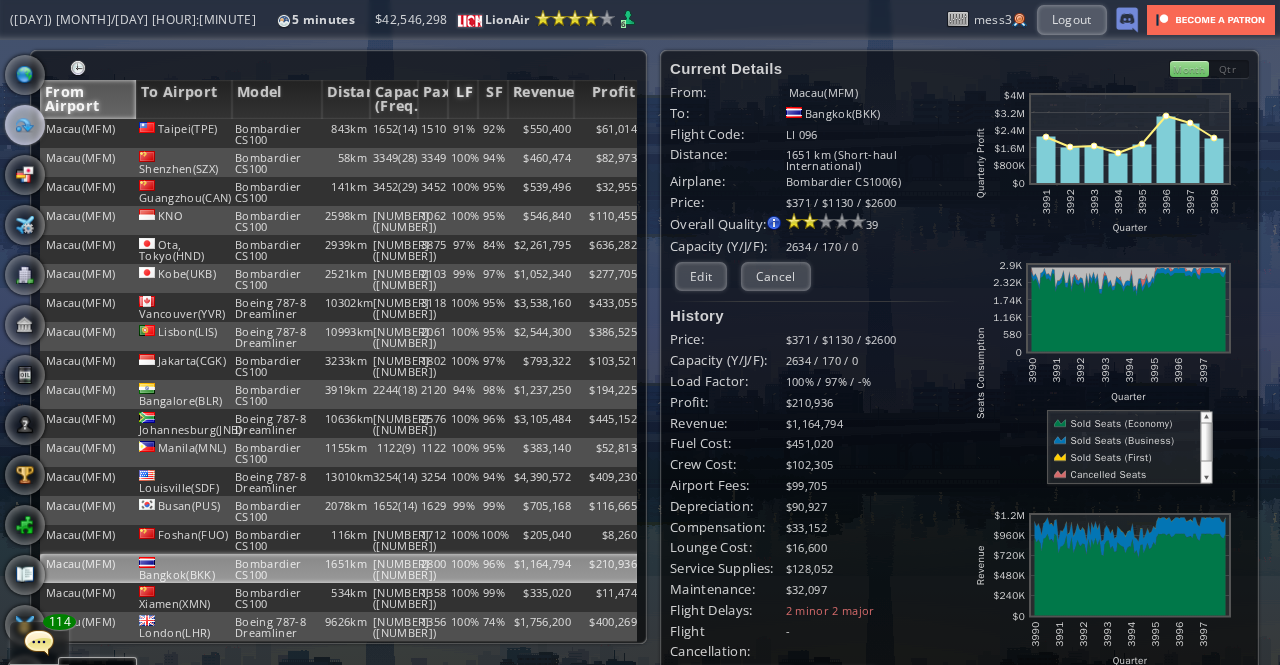 click on "LF" at bounding box center [463, 99] 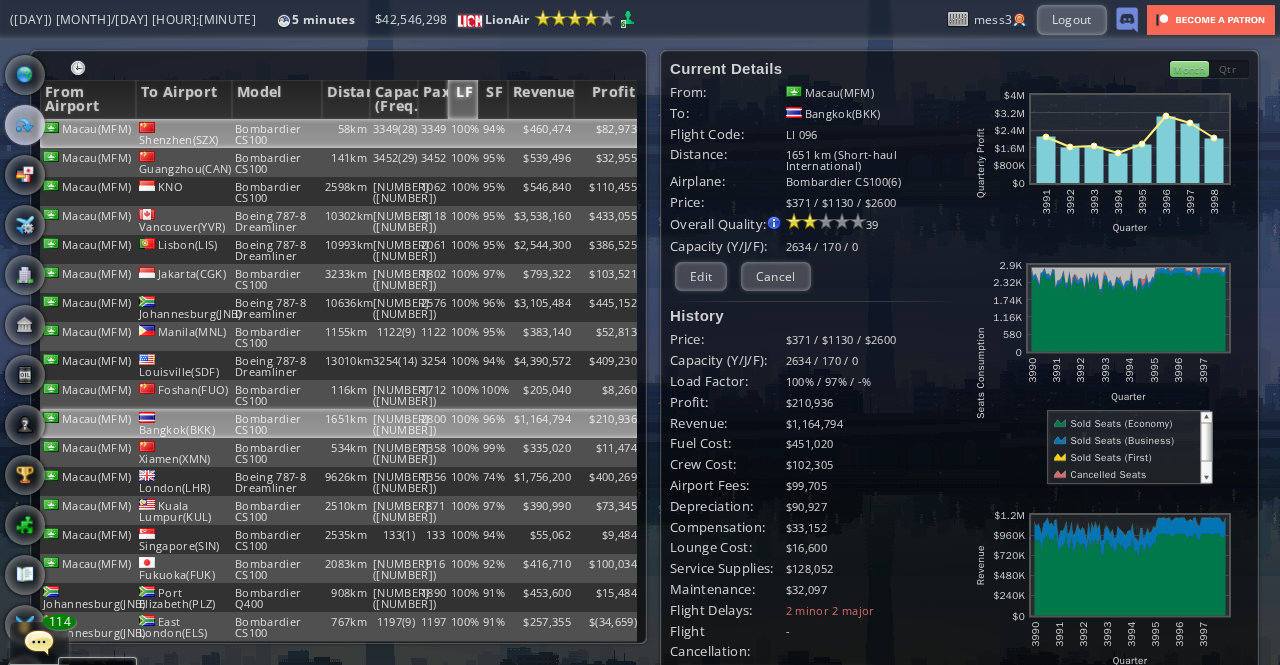 click on "3349(28)" at bounding box center [394, 133] 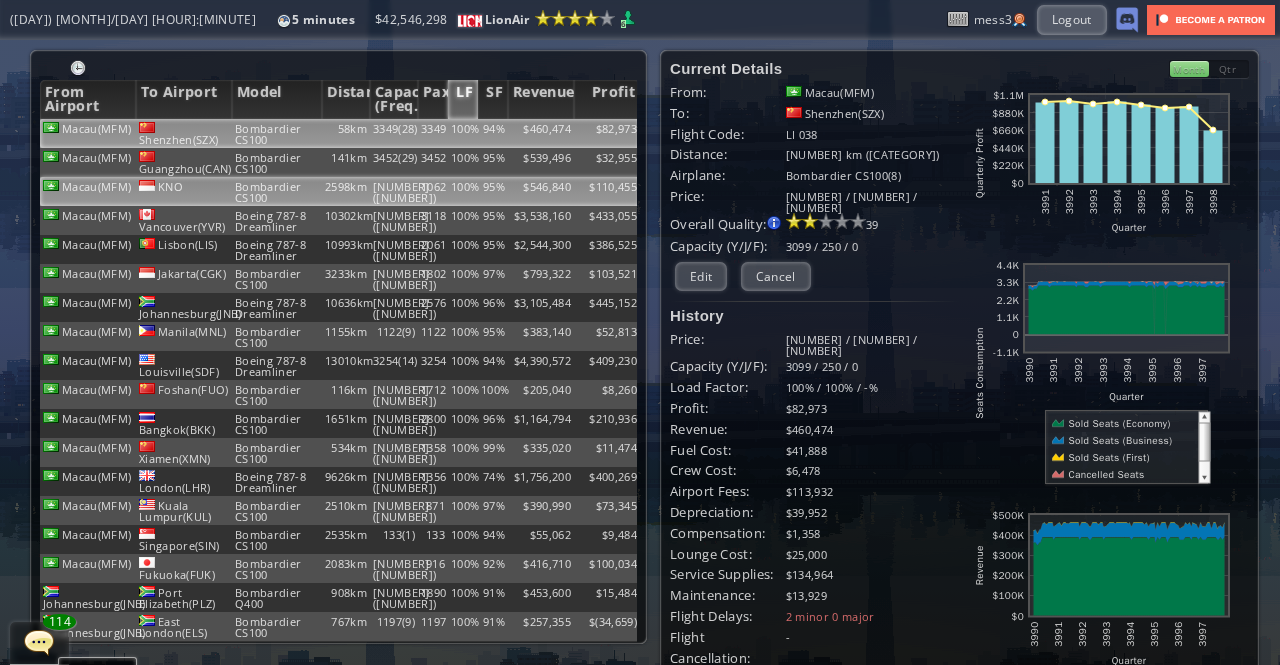 click on "[NUMBER]([NUMBER])" at bounding box center [394, 133] 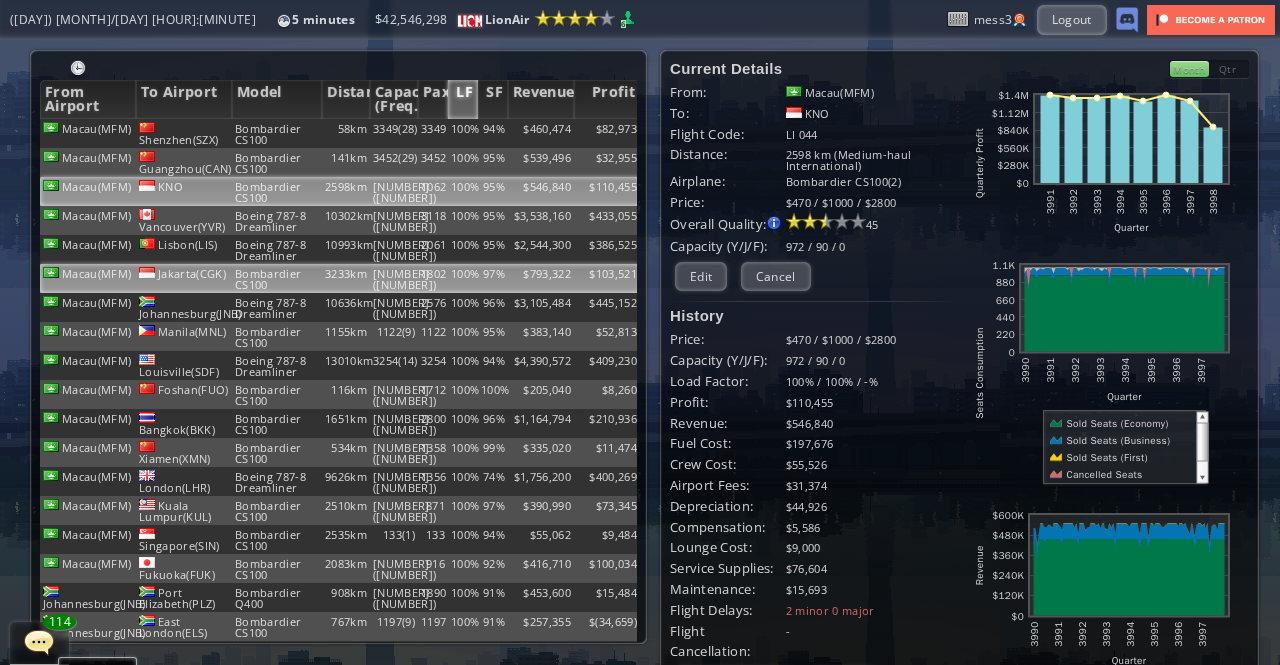 click on "$793,322" at bounding box center [541, 133] 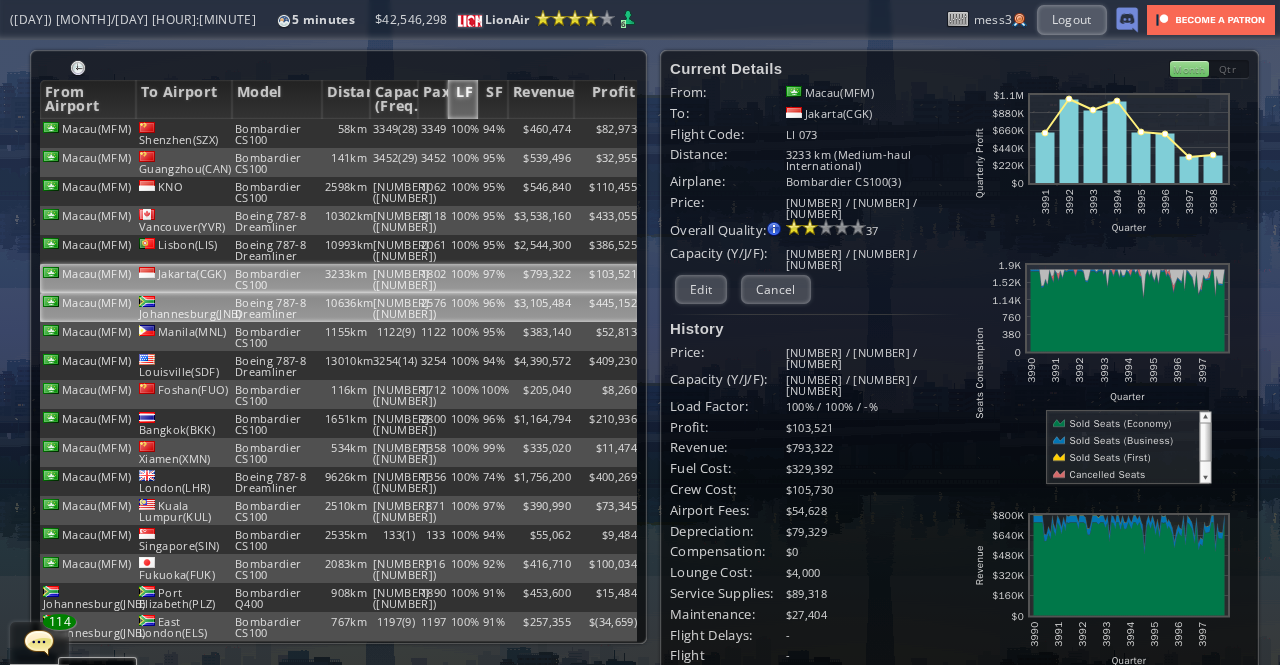click on "$3,105,484" at bounding box center (541, 133) 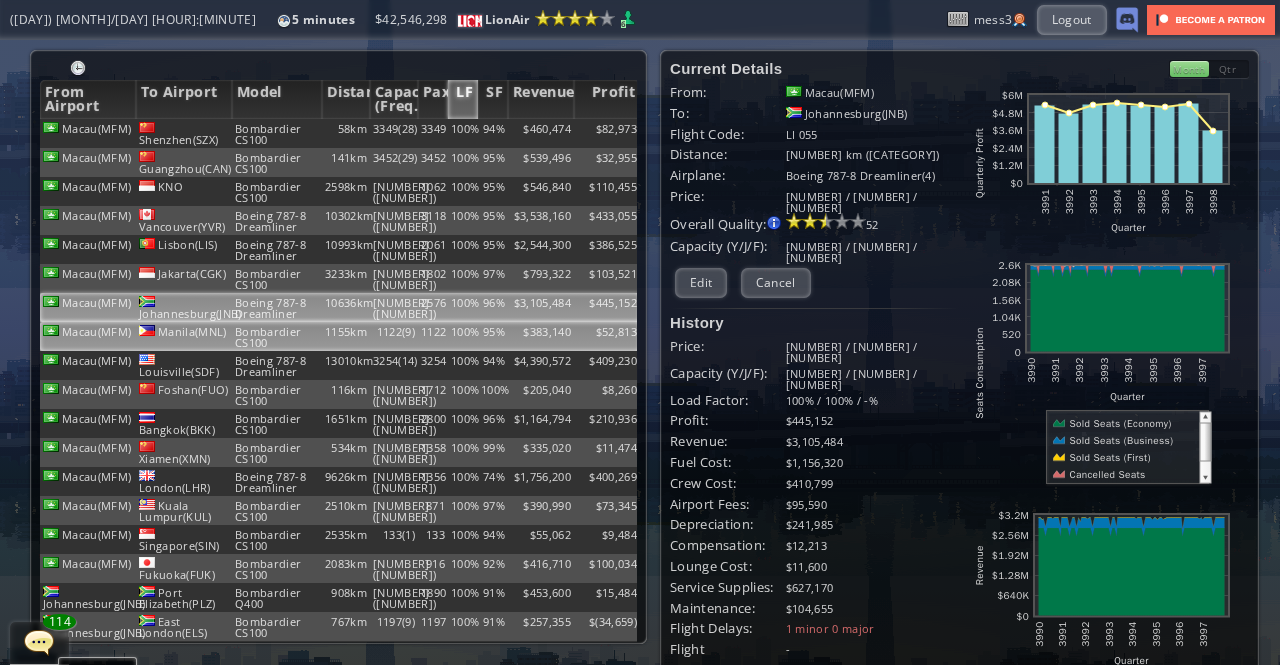click on "$383,140" at bounding box center [541, 133] 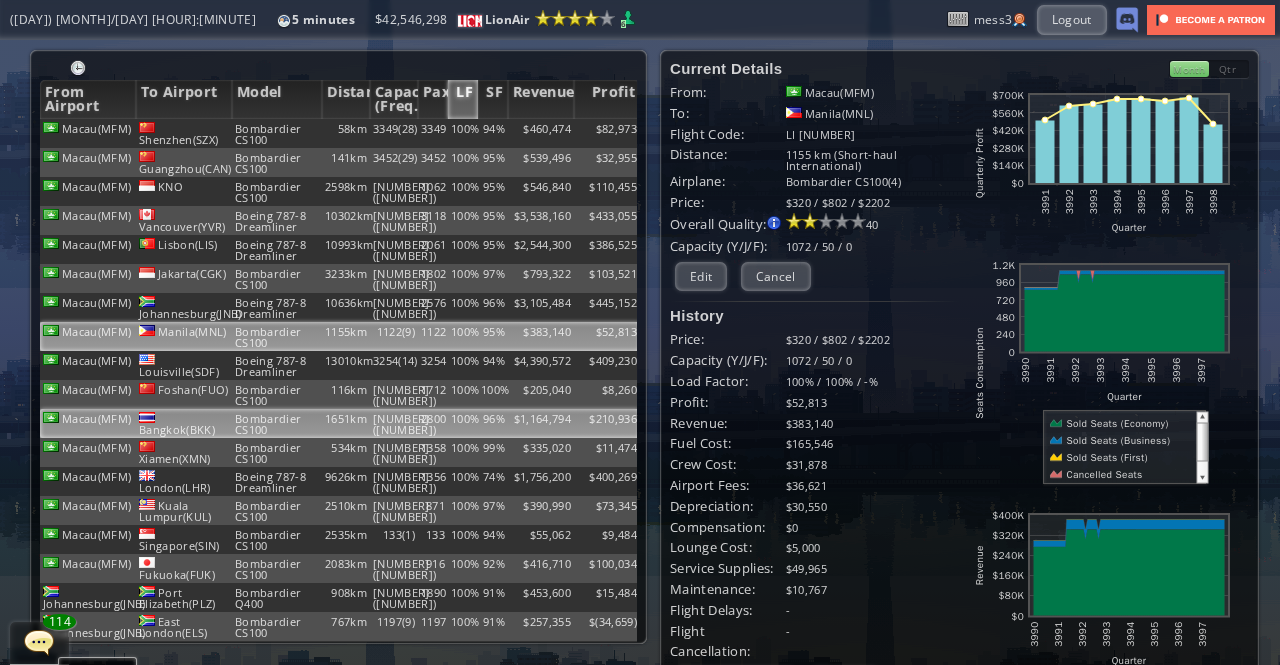 click on "96%" at bounding box center (493, 133) 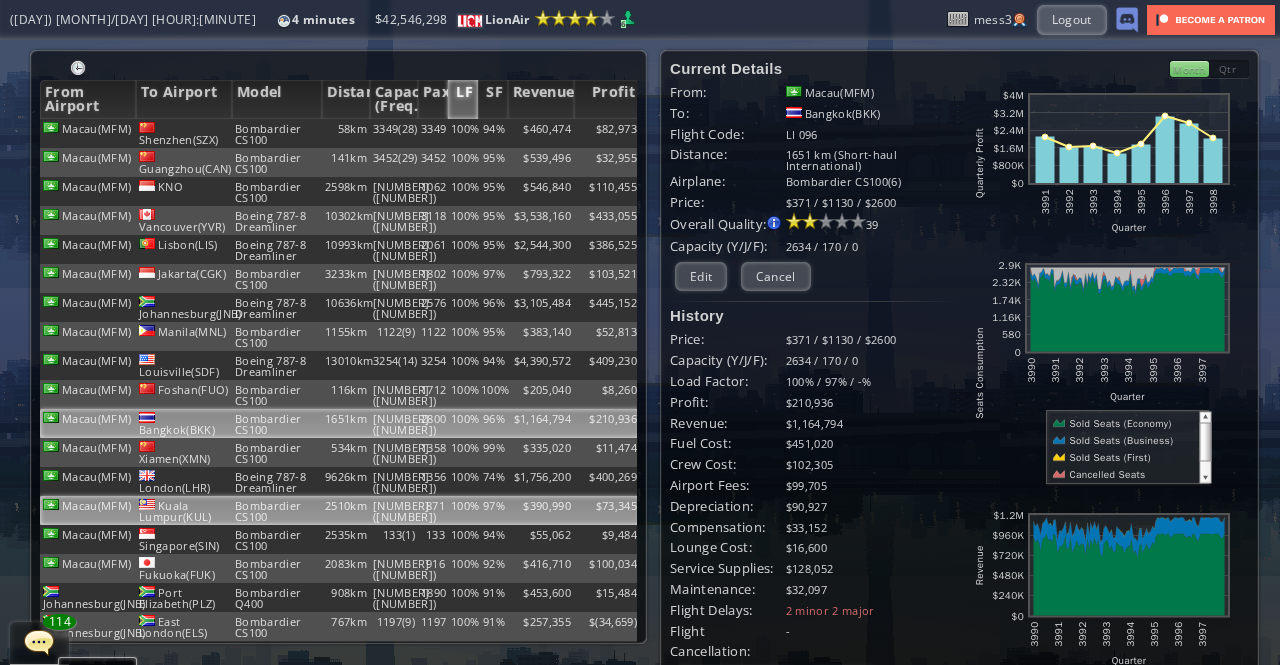 click on "100%" at bounding box center [463, 133] 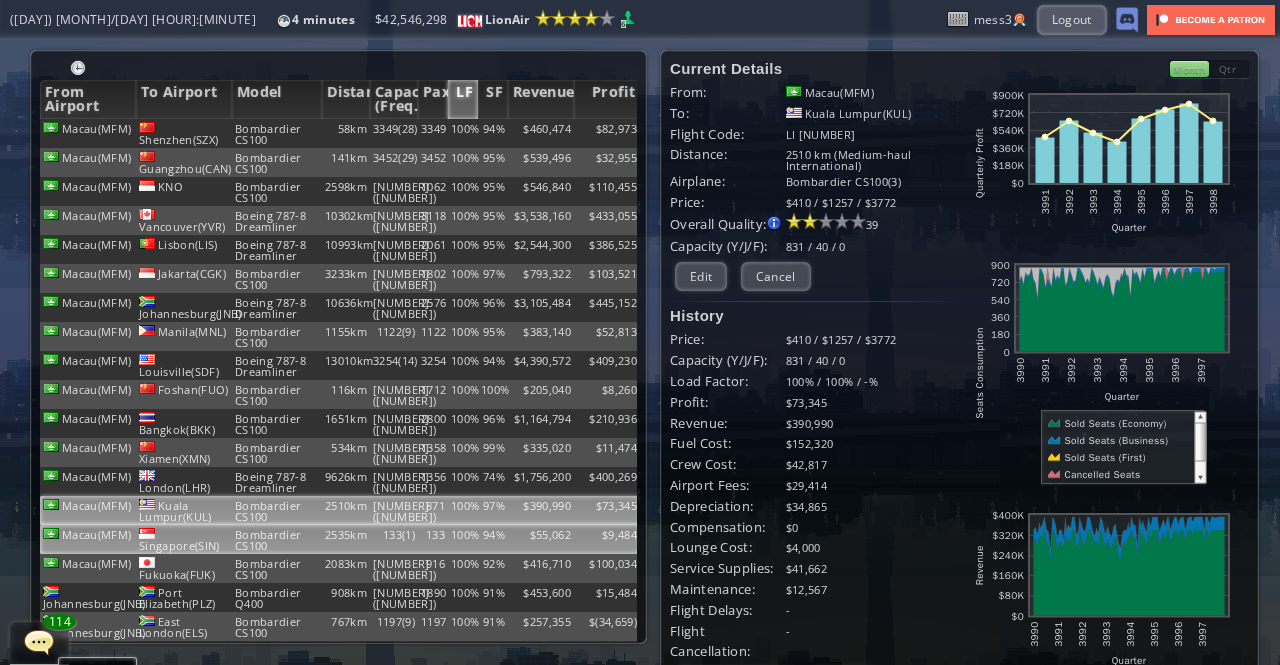 click on "133" at bounding box center [433, 133] 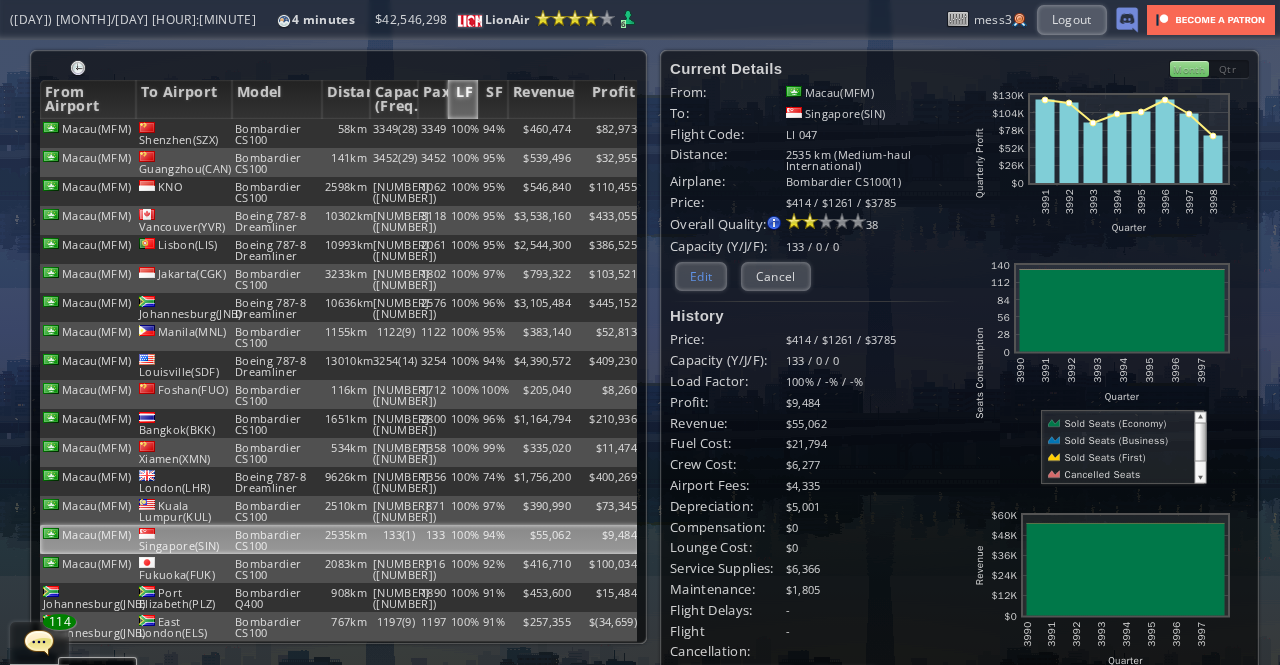 click on "Edit" at bounding box center [701, 276] 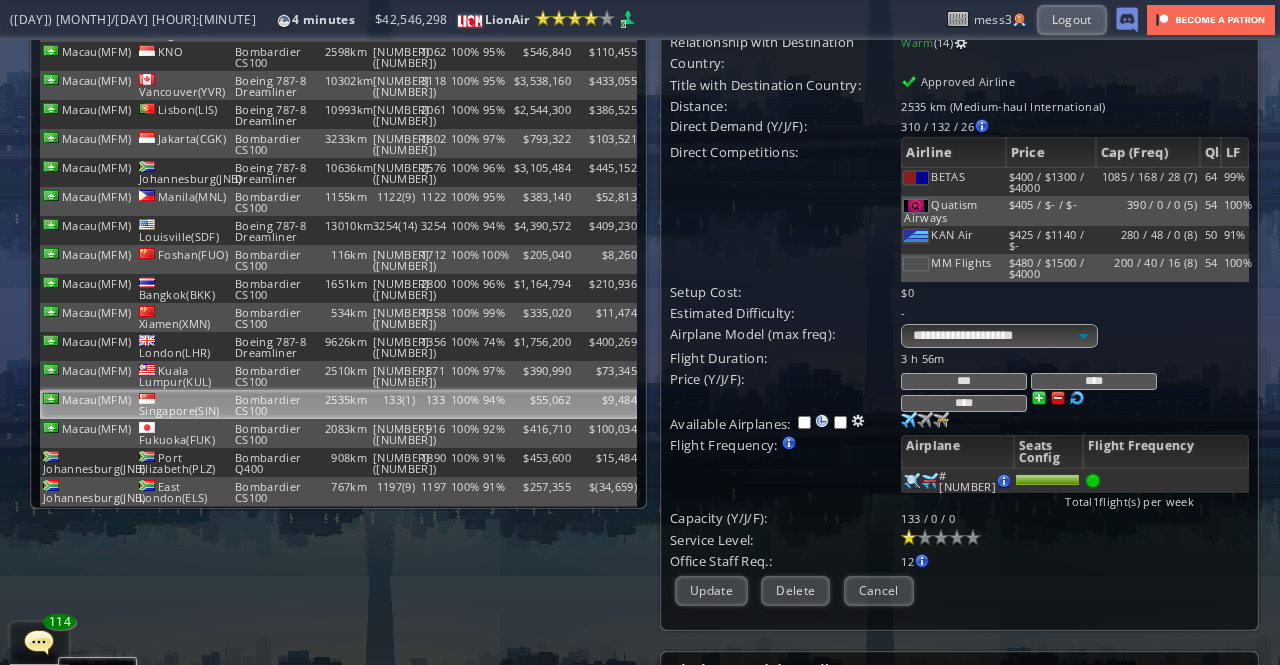 scroll, scrollTop: 200, scrollLeft: 0, axis: vertical 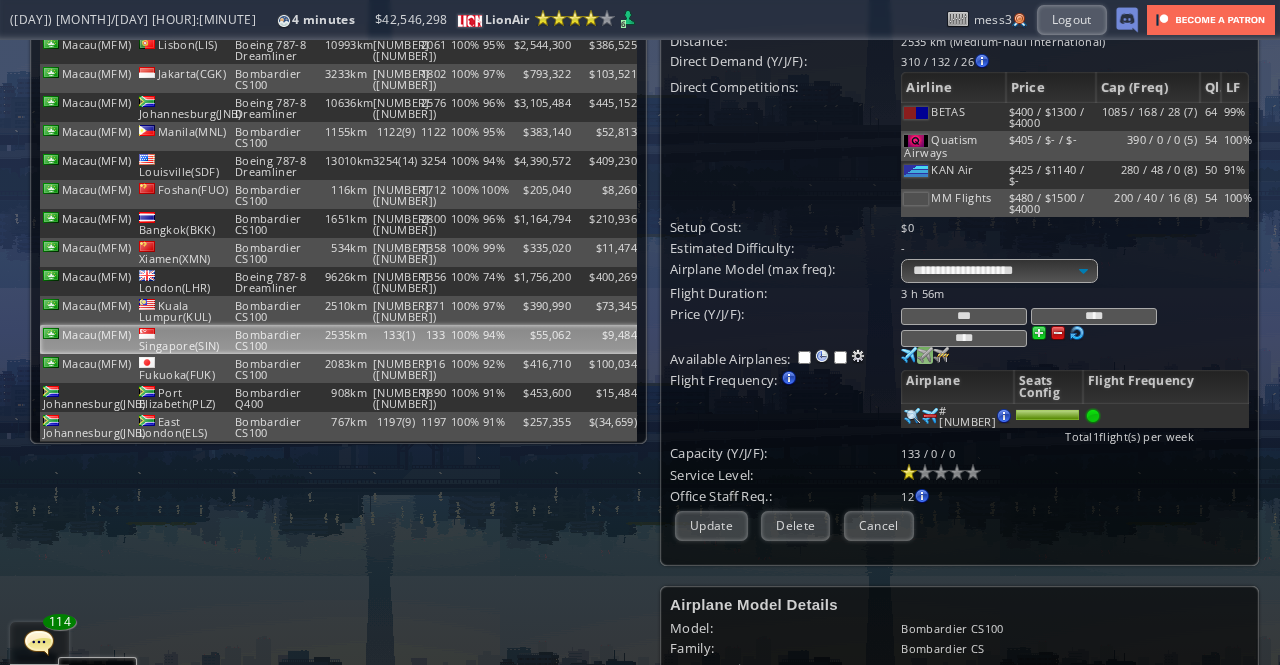 click at bounding box center (909, 355) 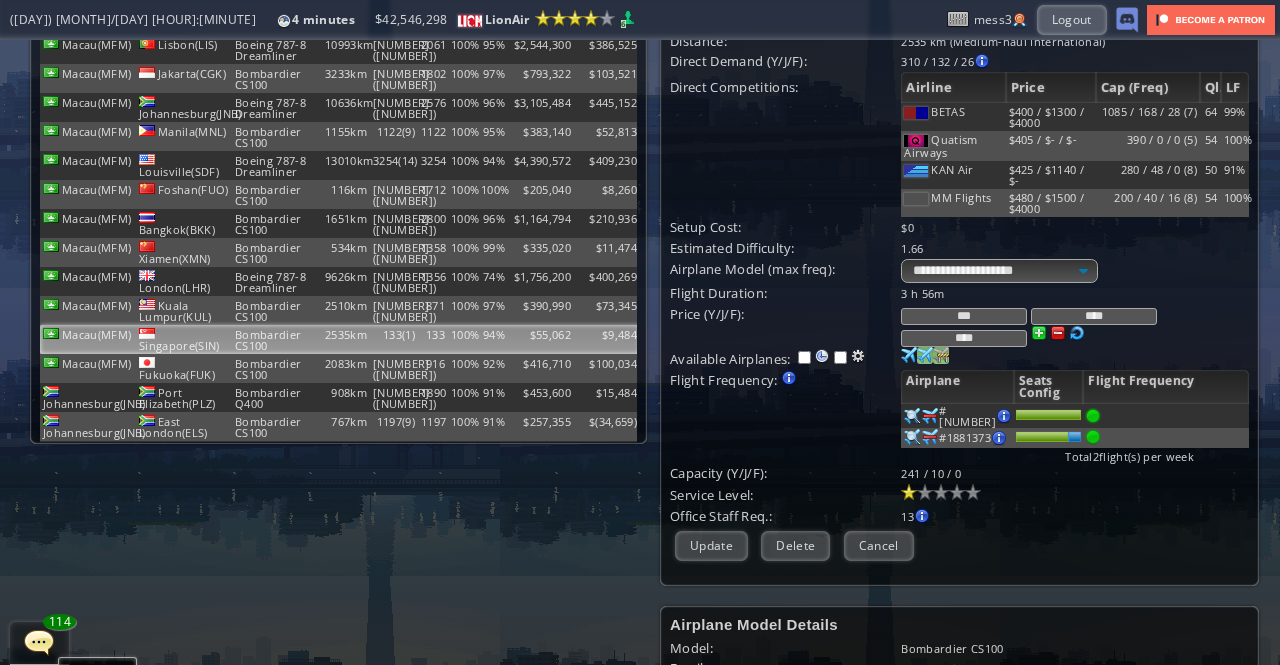 click at bounding box center [909, 355] 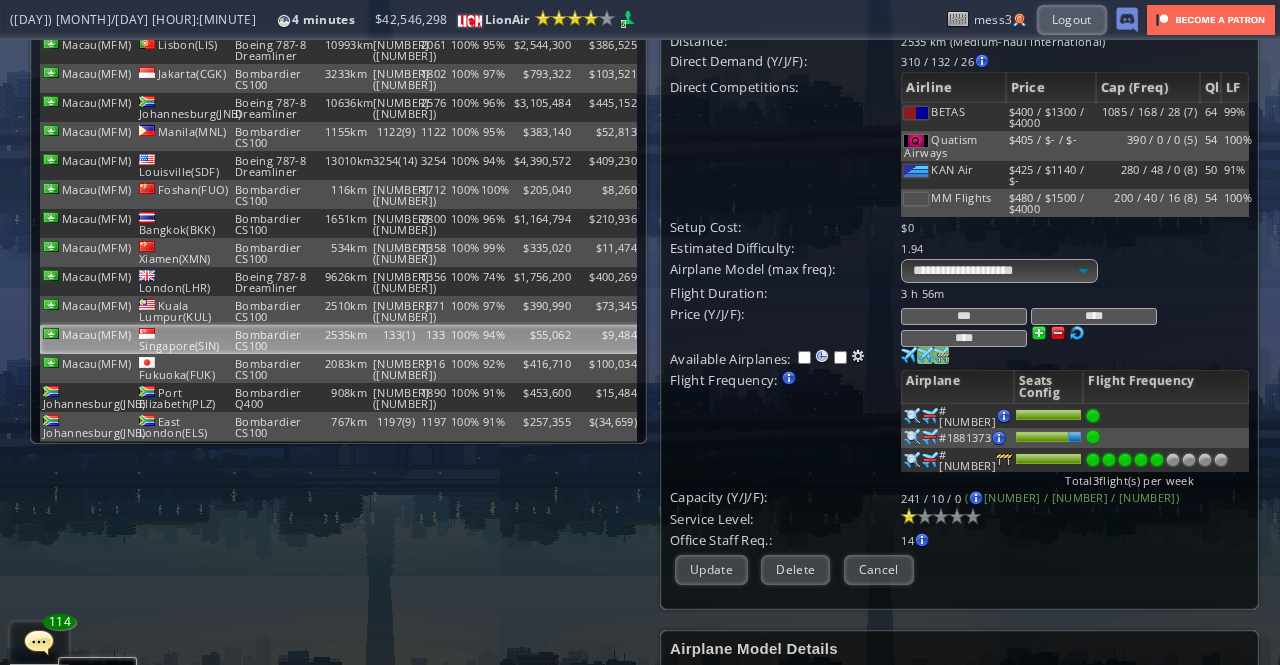 click at bounding box center (1157, 460) 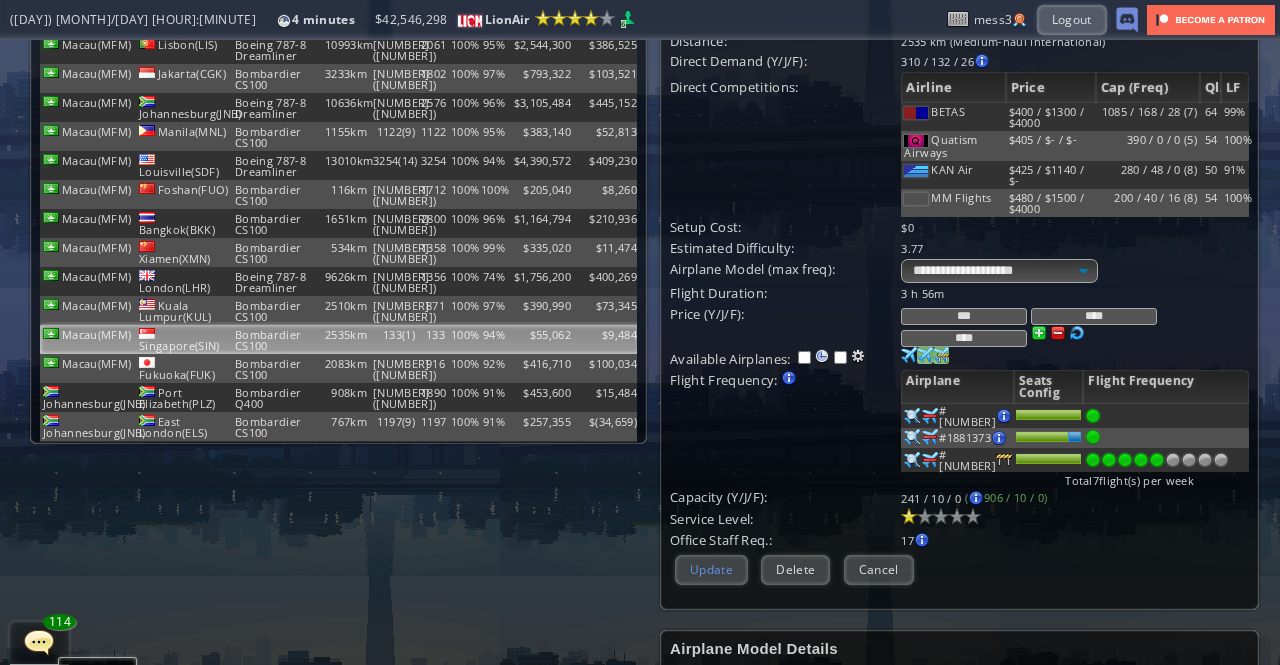 click on "Update" at bounding box center (711, 569) 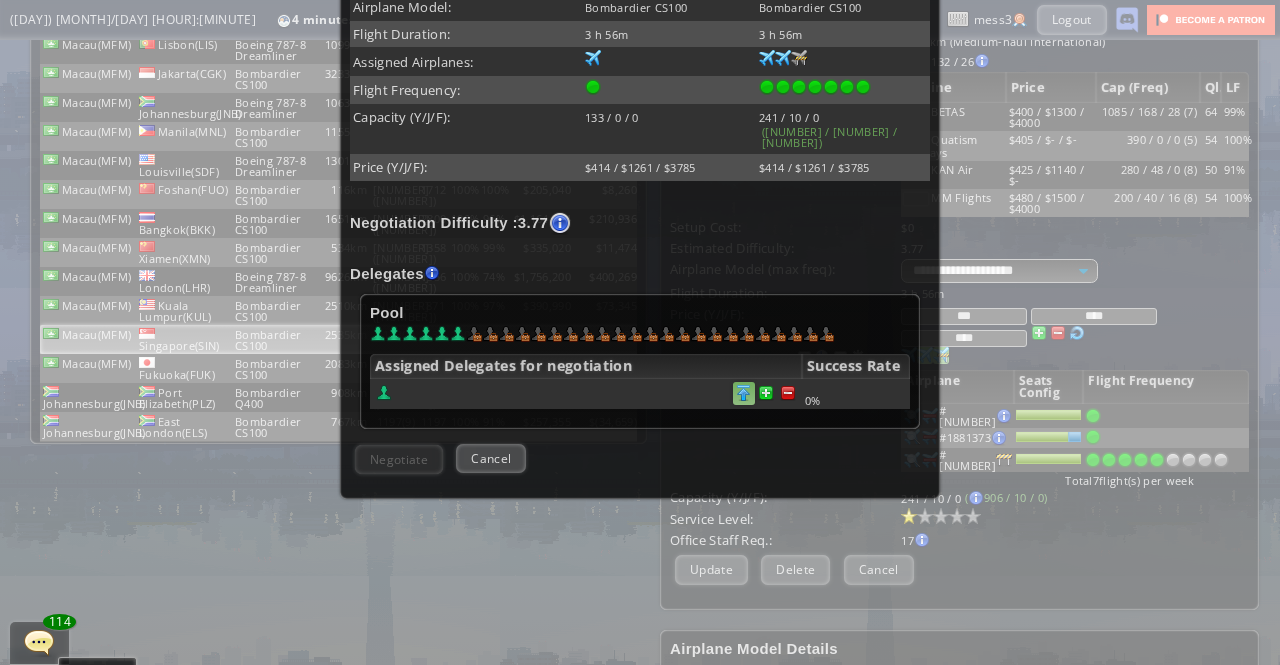 click at bounding box center (788, 393) 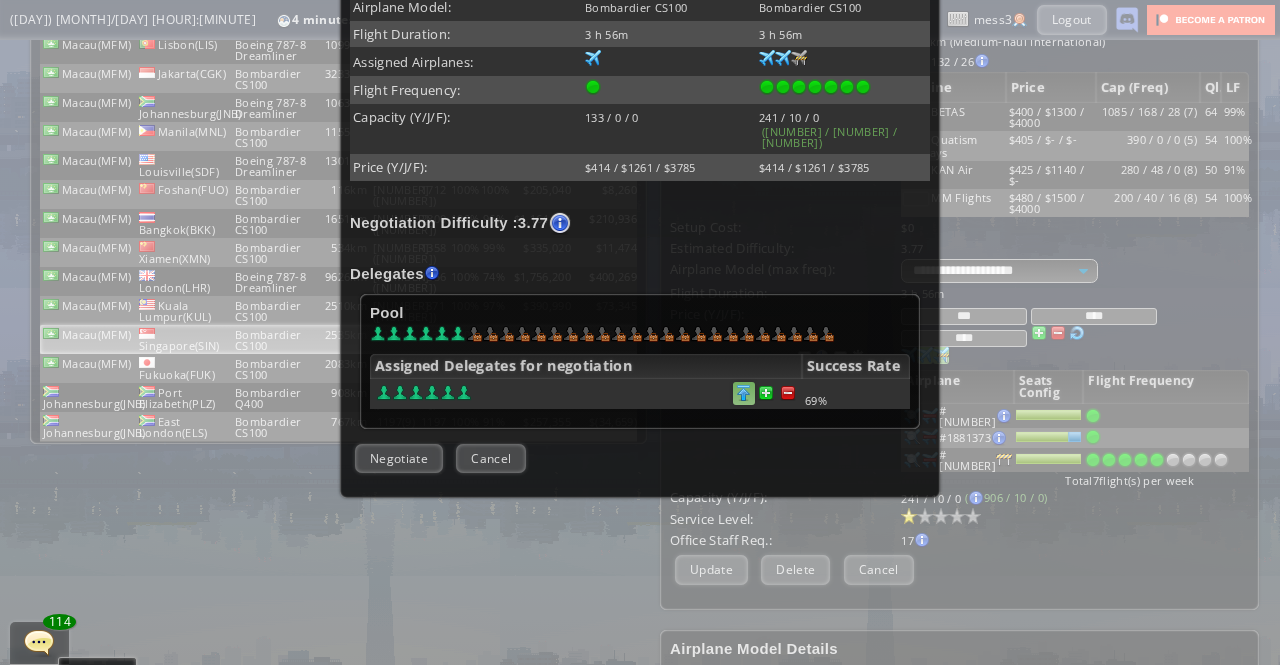 scroll, scrollTop: 446, scrollLeft: 0, axis: vertical 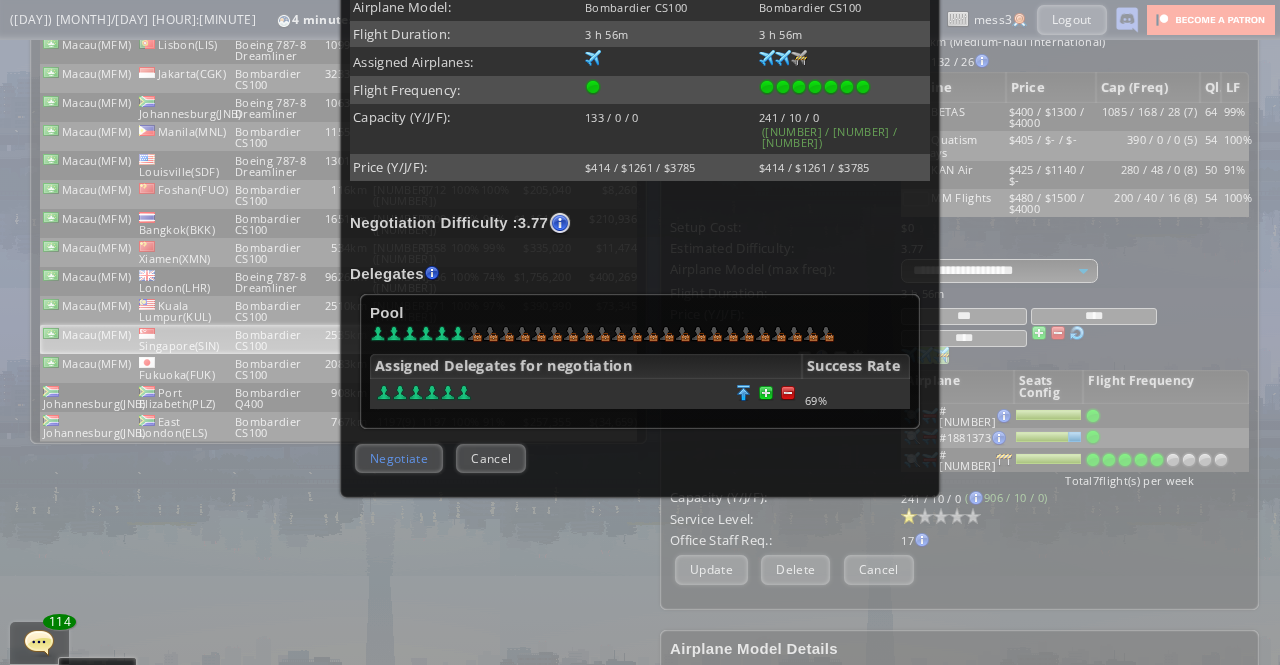 click on "Negotiate" at bounding box center (399, 458) 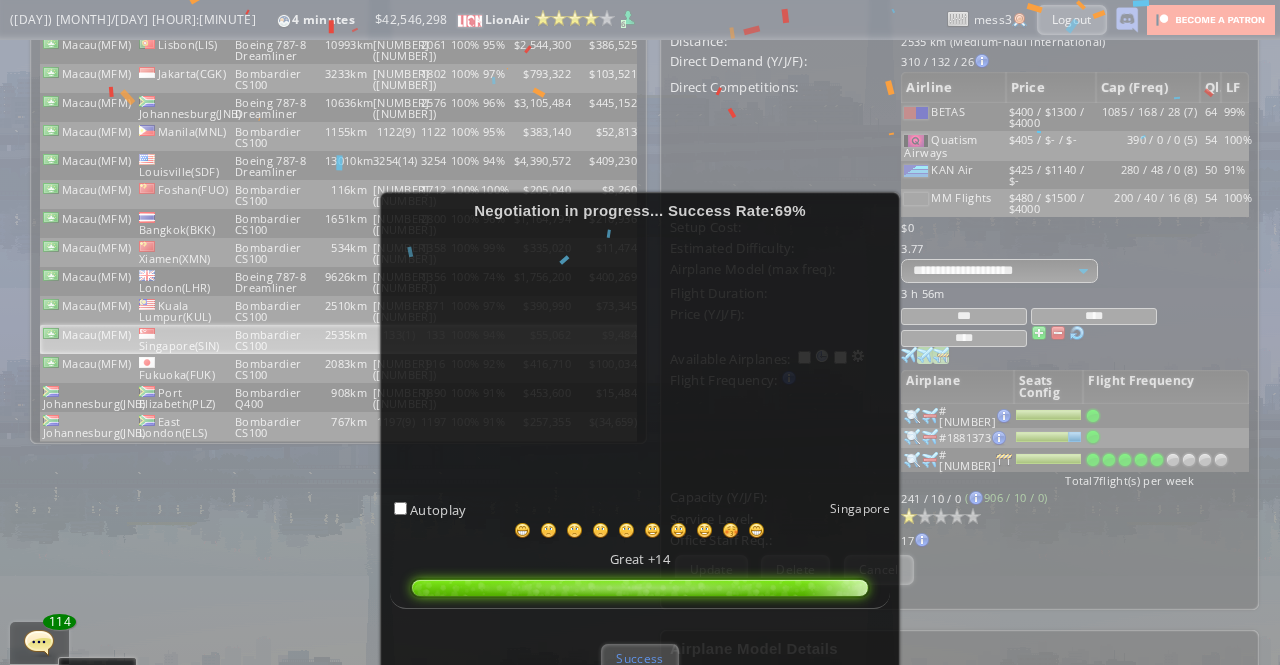 click on "Success" at bounding box center [639, 658] 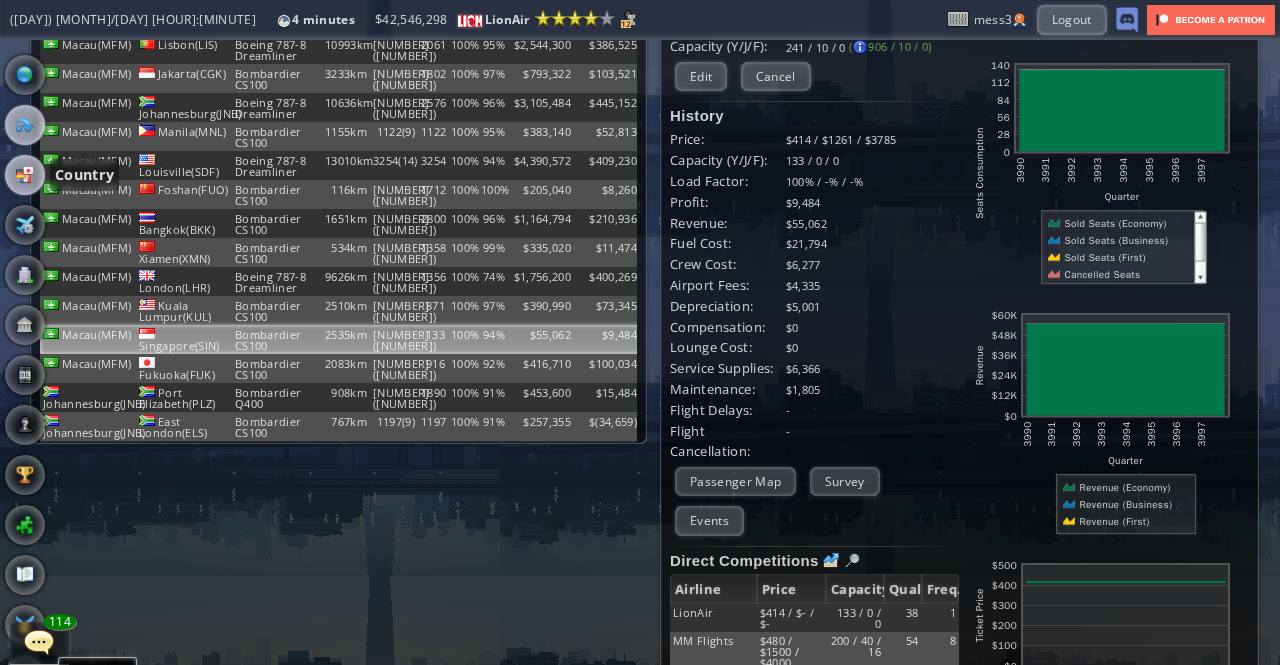 click at bounding box center [25, 175] 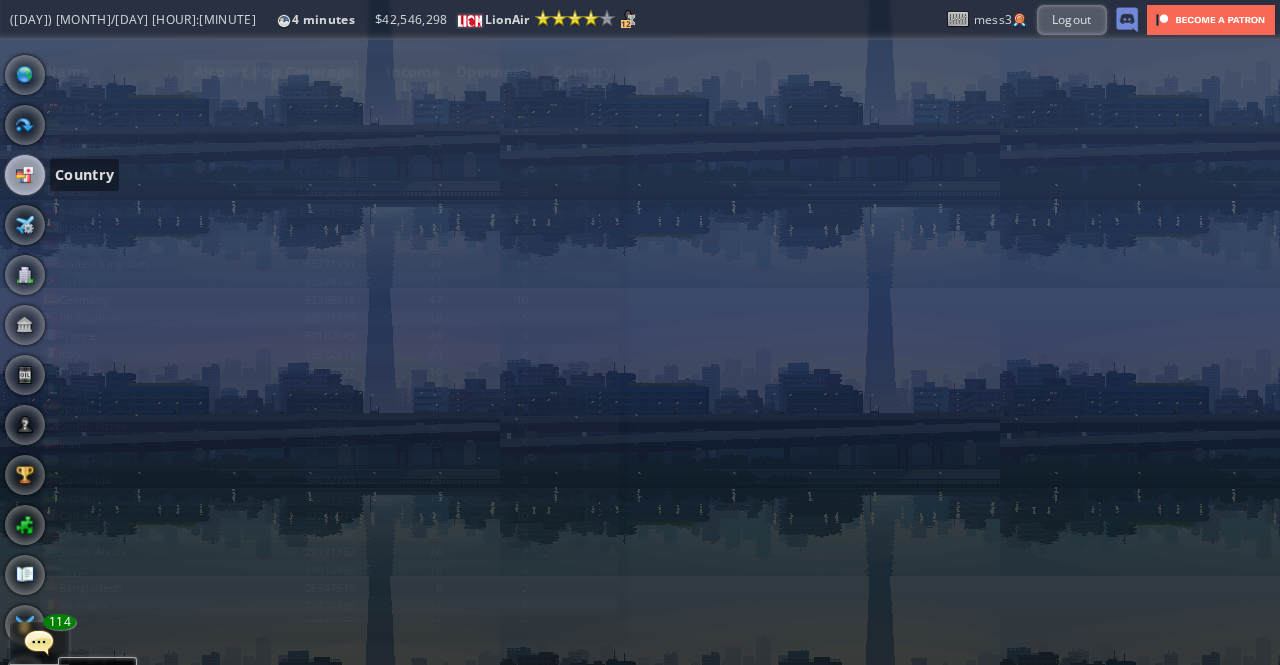 scroll, scrollTop: 0, scrollLeft: 0, axis: both 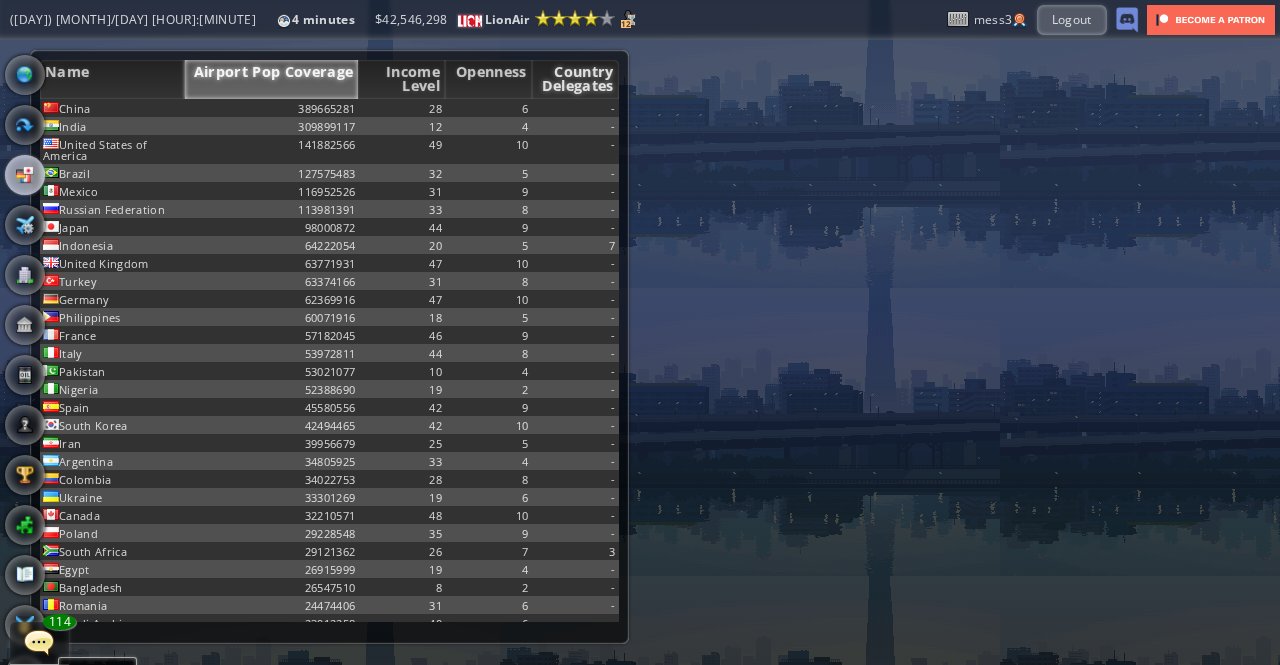 click on "Country Delegates" at bounding box center [575, 79] 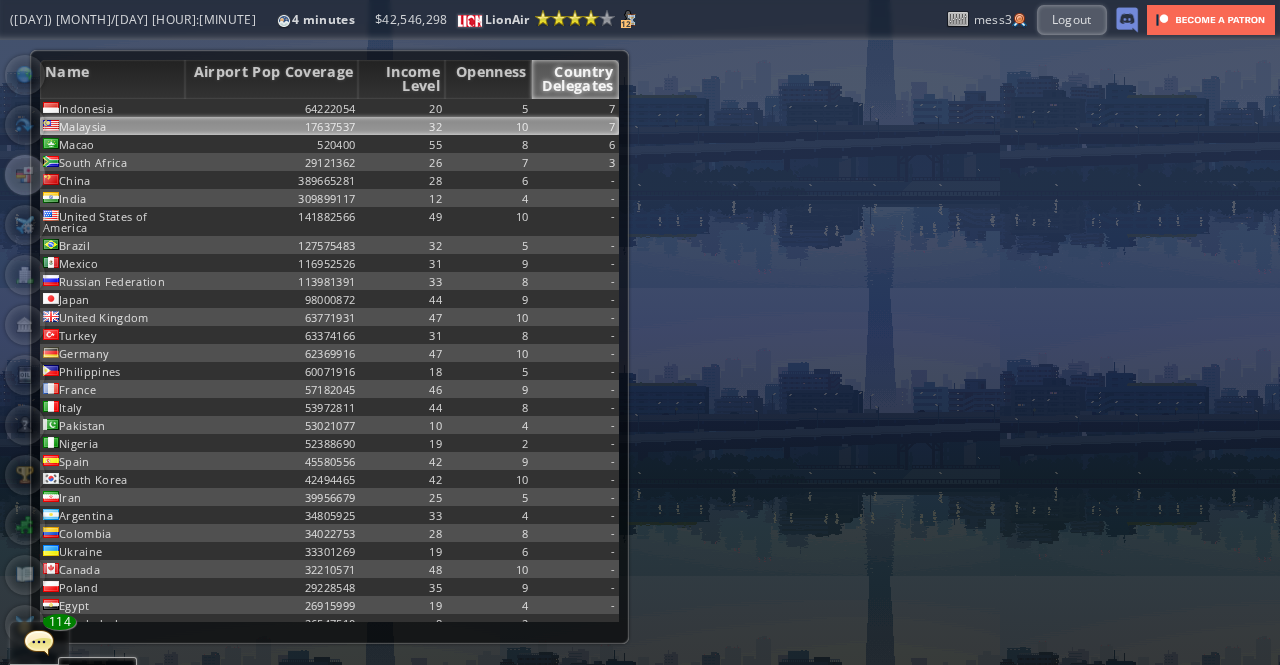 click on "7" at bounding box center [575, 108] 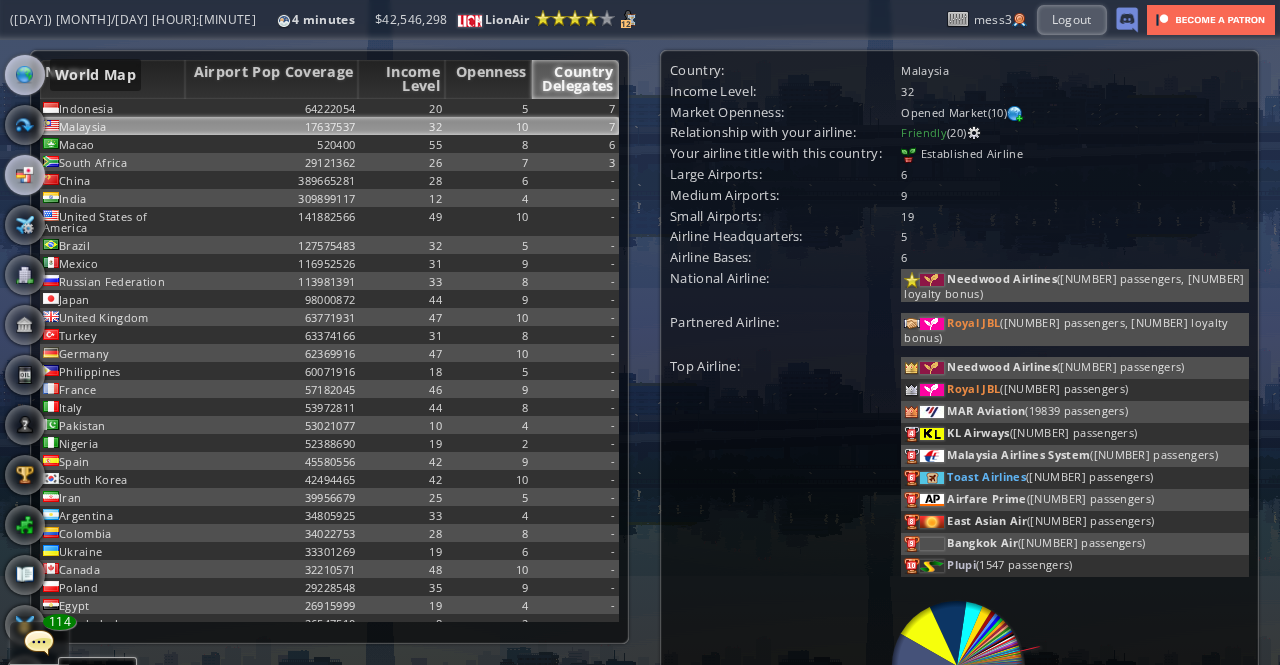 click at bounding box center (25, 75) 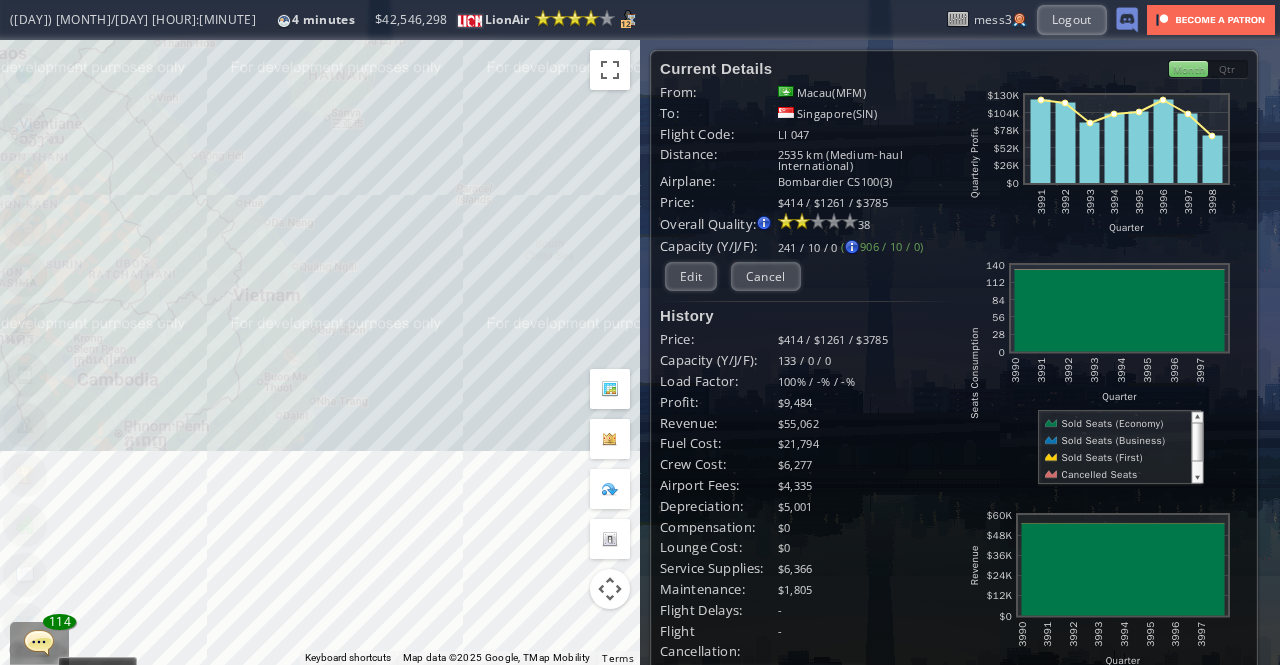 drag, startPoint x: 216, startPoint y: 583, endPoint x: 404, endPoint y: 69, distance: 547.3025 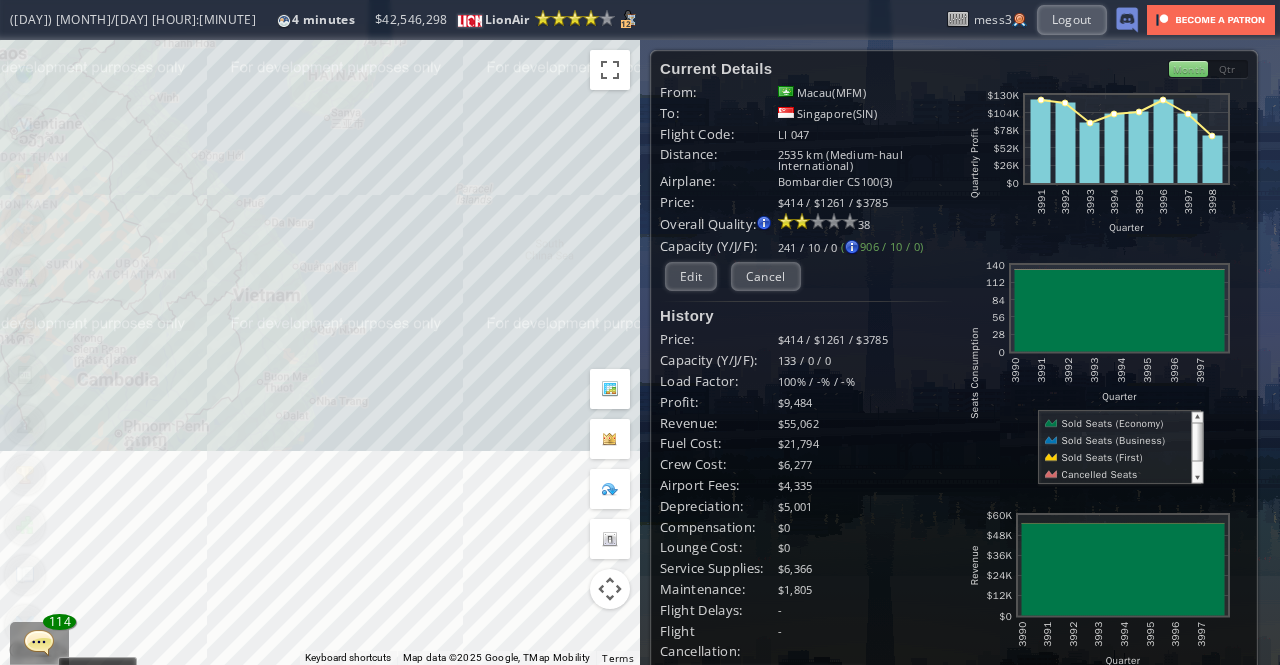 click on "To navigate, press the arrow keys." at bounding box center [320, 352] 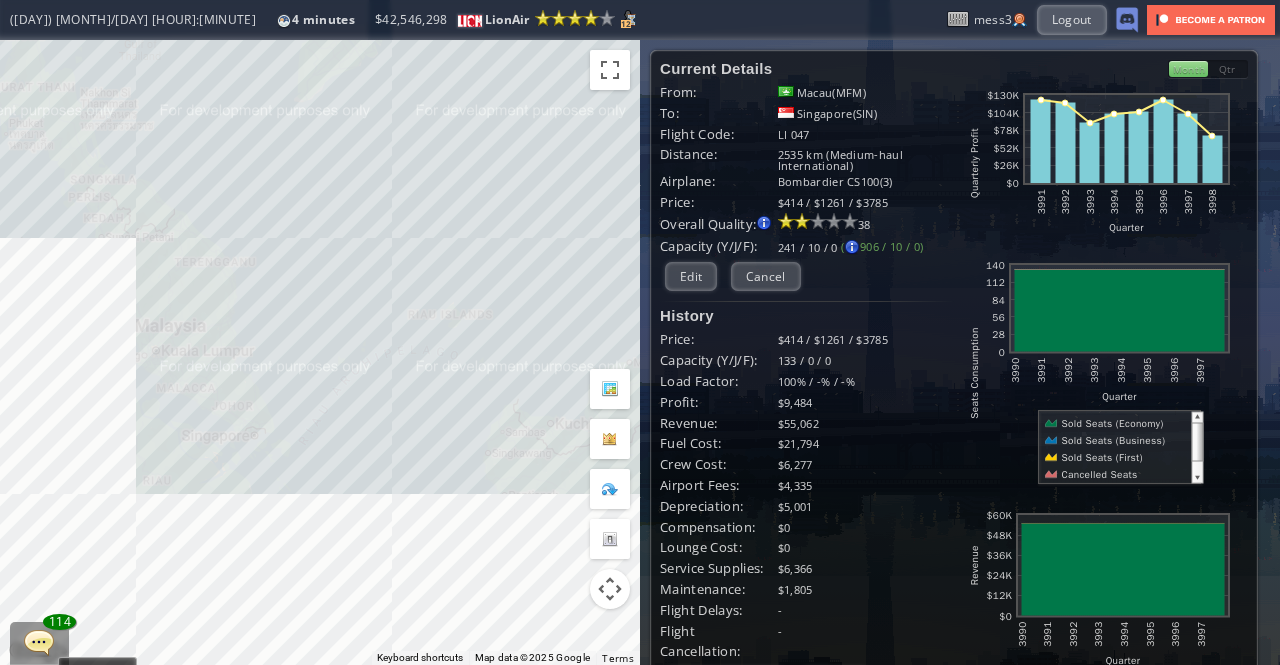 drag, startPoint x: 244, startPoint y: 565, endPoint x: 428, endPoint y: 99, distance: 501.011 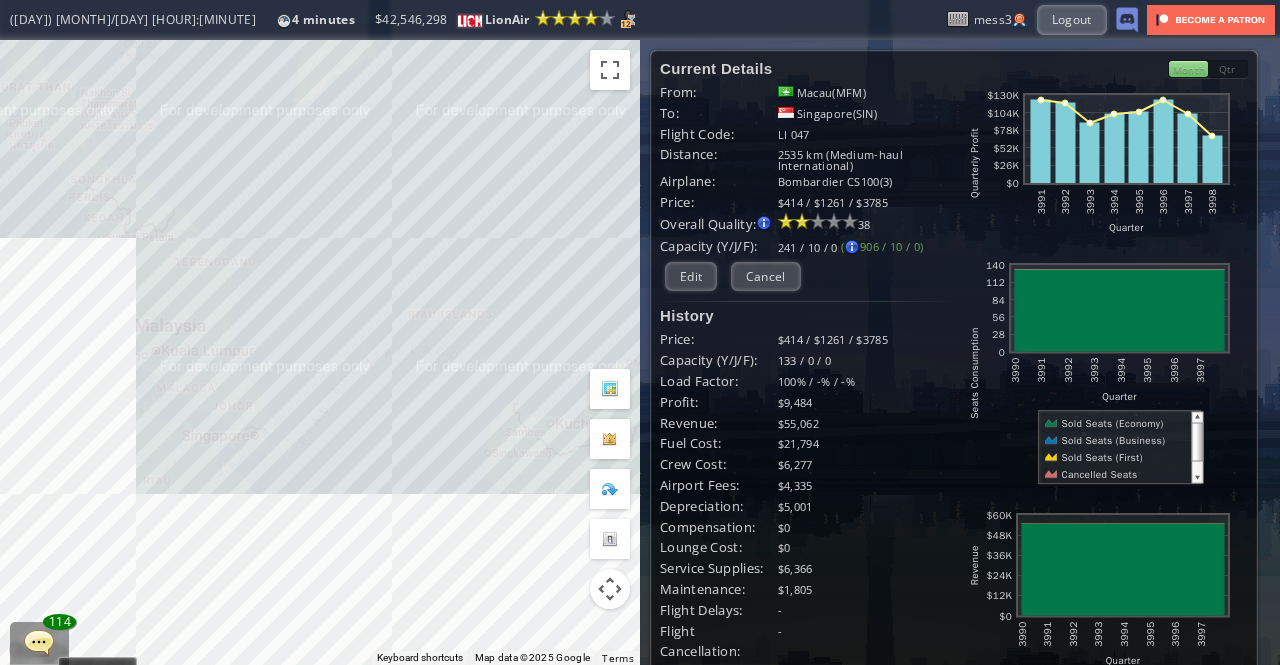 click on "To navigate, press the arrow keys." at bounding box center (320, 352) 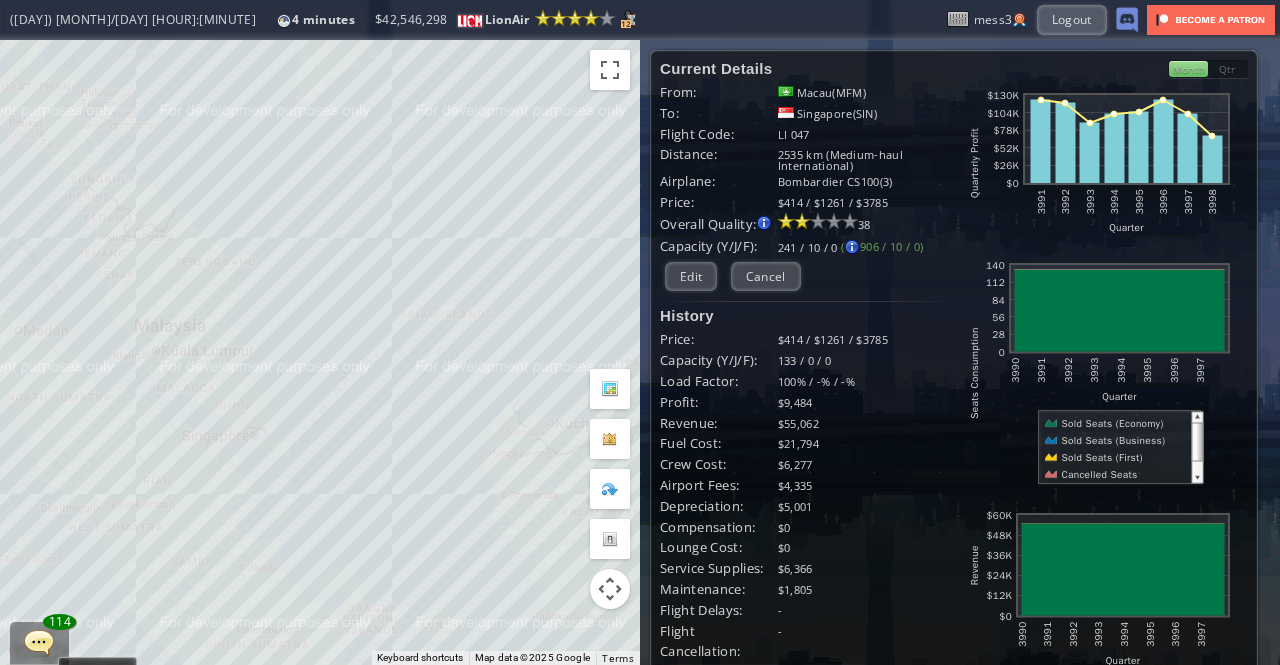 click on "To navigate, press the arrow keys." at bounding box center (320, 352) 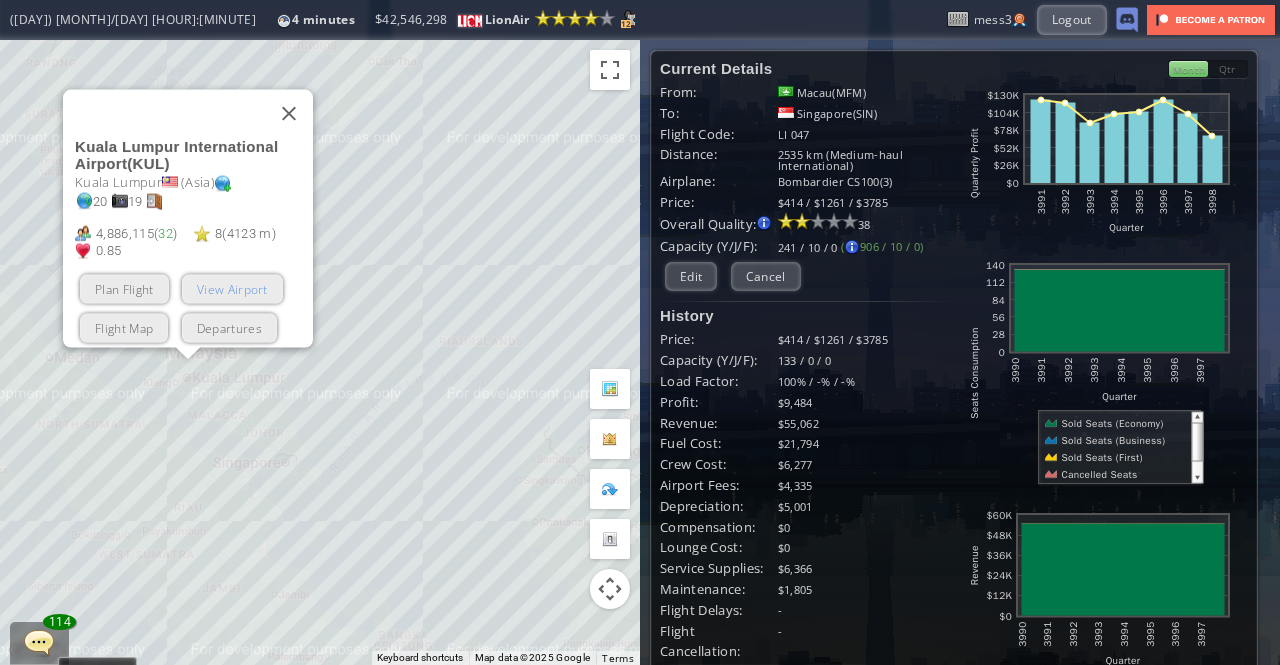 click on "View Airport" at bounding box center [232, 288] 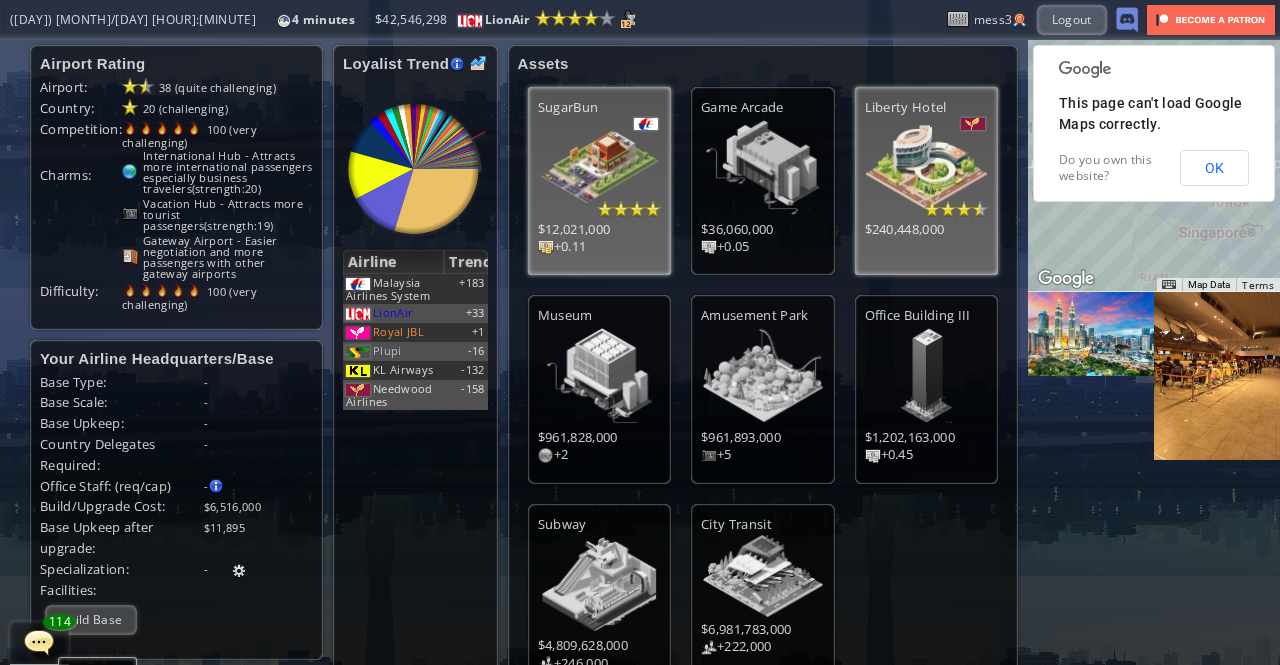 click on "Your Airline Headquarters/Base
Base Type:
-
Base Scale:
-
Base Upkeep:
-
Country Delegates Required:
-
Office Staff: (req/cap)
-
Office Scale Details
Scale
Staff Cap (HQ/base)
Freq Cap 1
Freq Cap 2
Freq Cap 3
1 140/60 6 7 7 2 220/120 9 9 9 3 300/180 11 11 10 4 380/240 14 13 12 5 460/300 16 15 13 6 540/360 19 17 15 7 620/420 21 19 16 8 700/480 25 22 19 9 780/540 28 25 21 10 860/600 32 28 24 11 940/660 35 31 26 12 1020/720 39 34 29 13 1100/780 44 39 33 14 1180/840 50 44 38 15 1260/900 55 49 42" at bounding box center (176, 500) 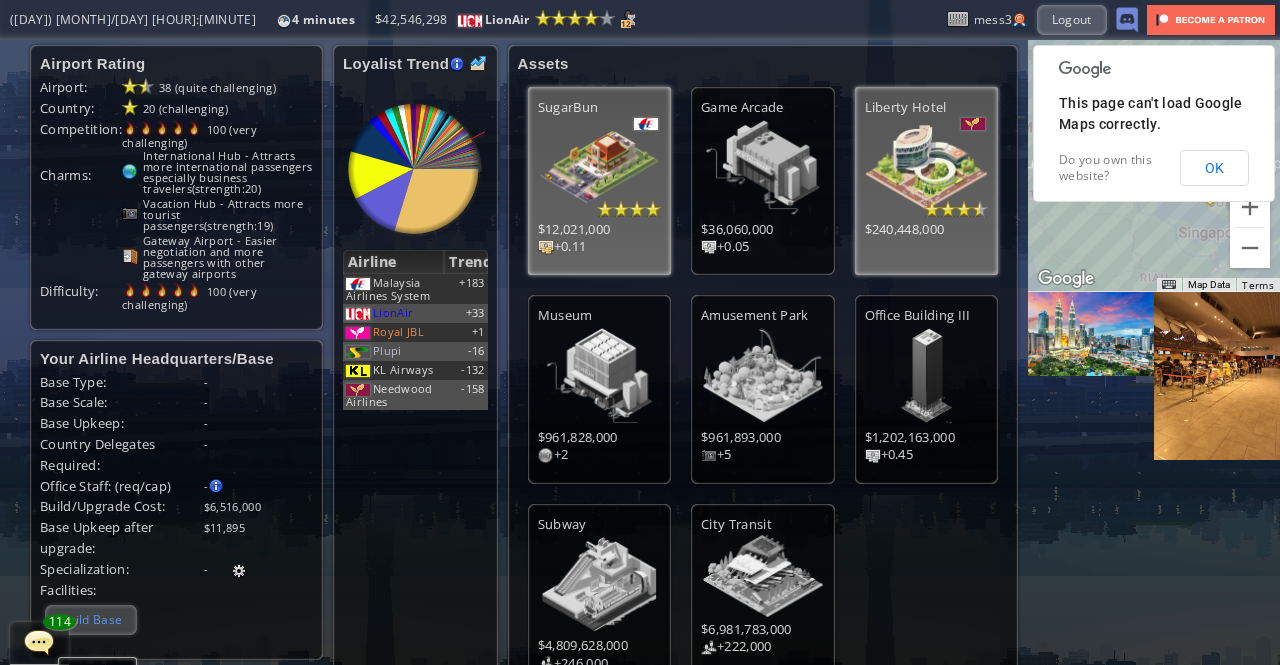 click on "Build Base" at bounding box center [91, 619] 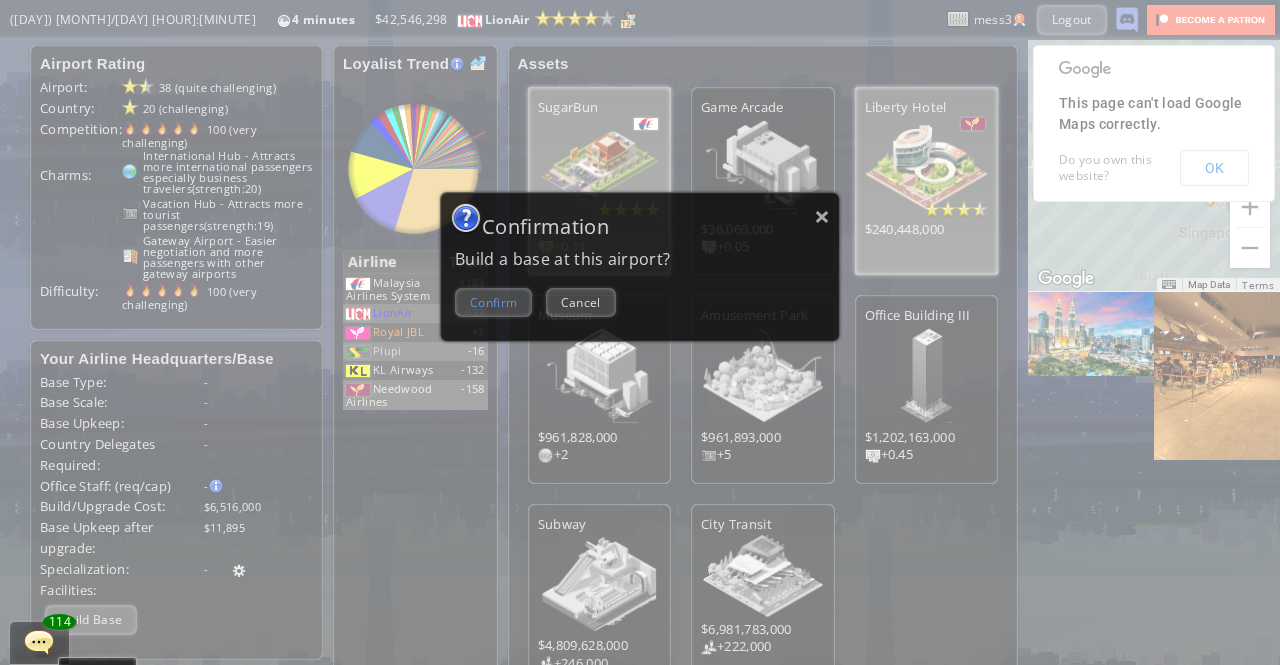 click on "Confirm" at bounding box center [493, 302] 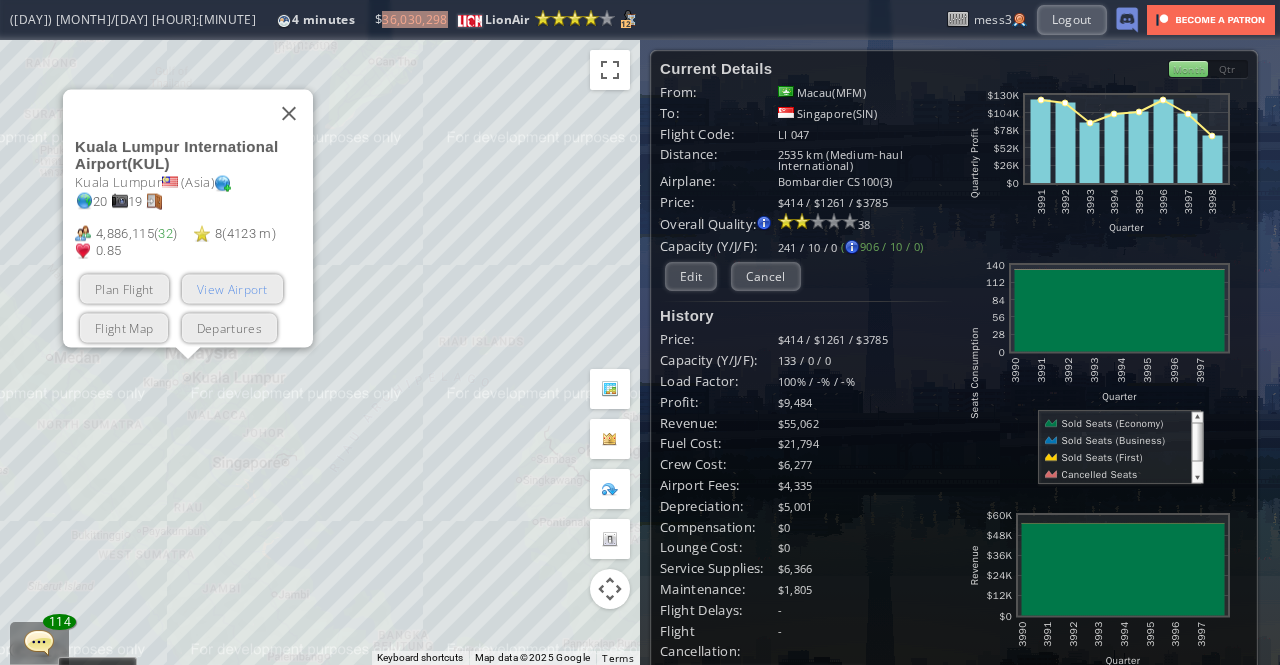 click on "View Airport" at bounding box center (232, 288) 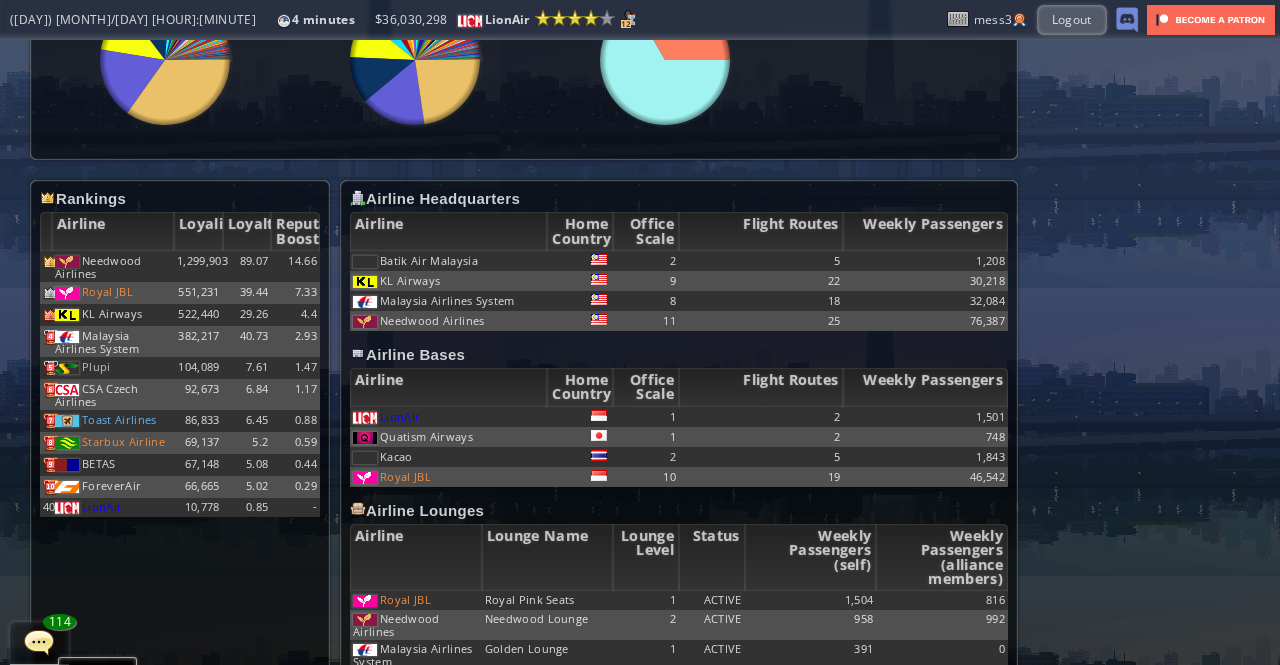 scroll, scrollTop: 1055, scrollLeft: 0, axis: vertical 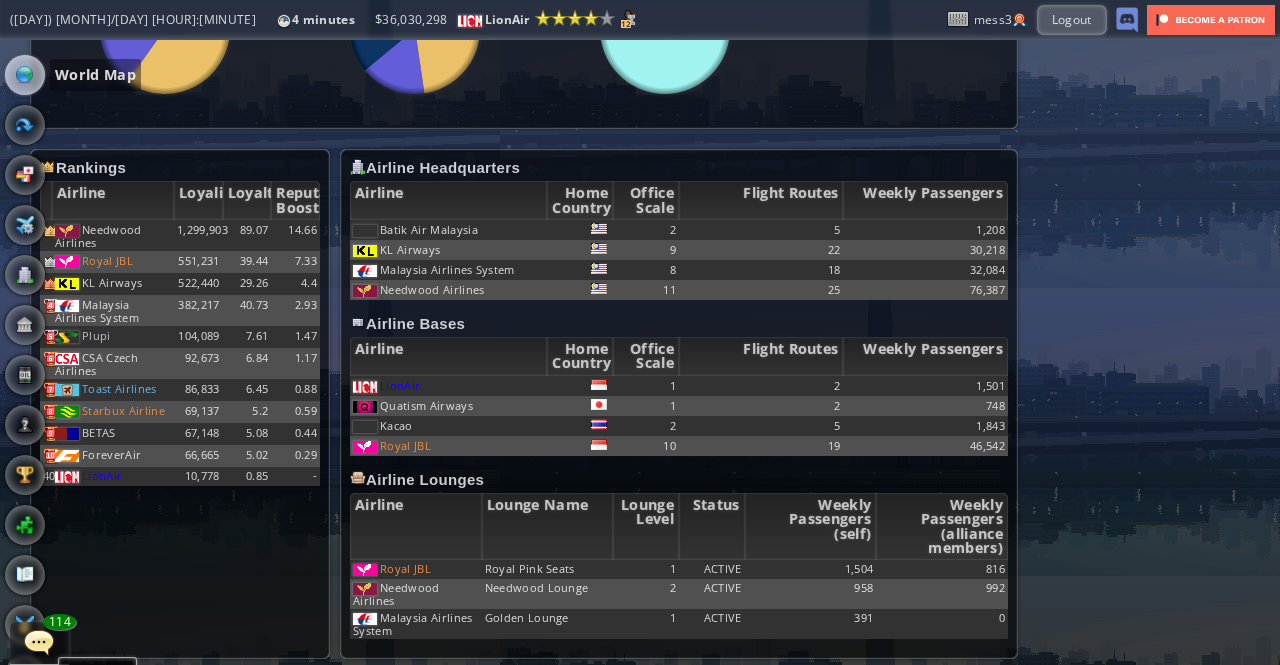 click at bounding box center [25, 75] 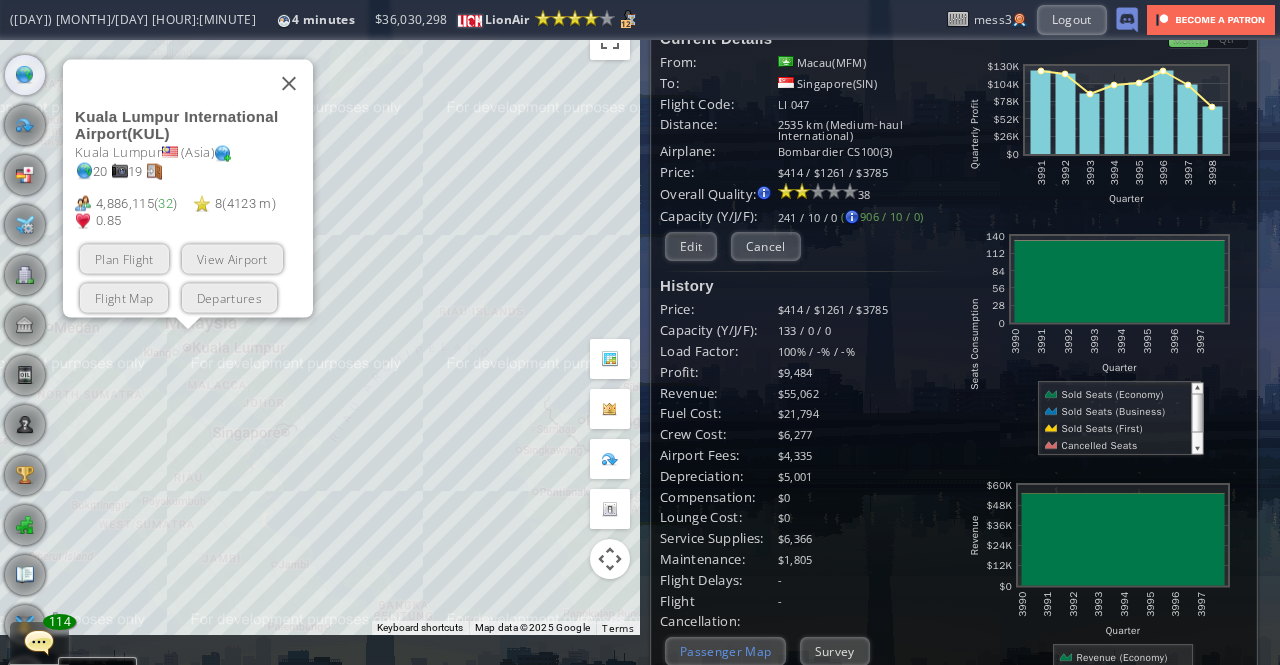 scroll, scrollTop: 0, scrollLeft: 0, axis: both 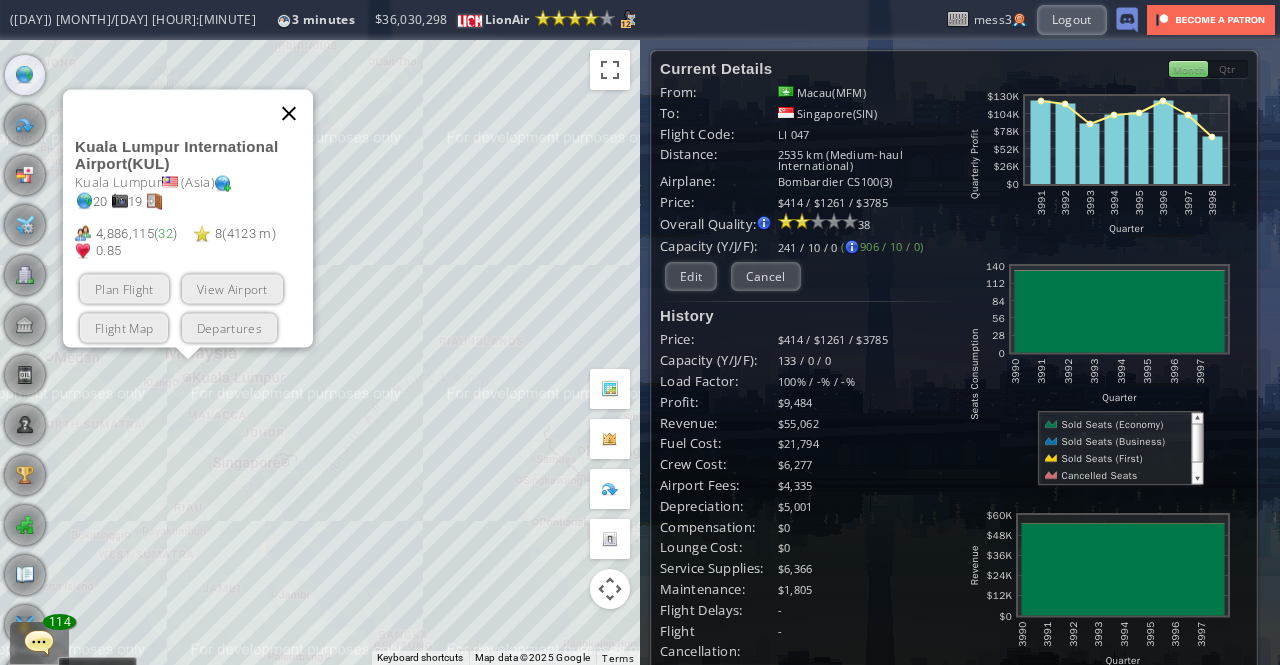 click at bounding box center [289, 113] 